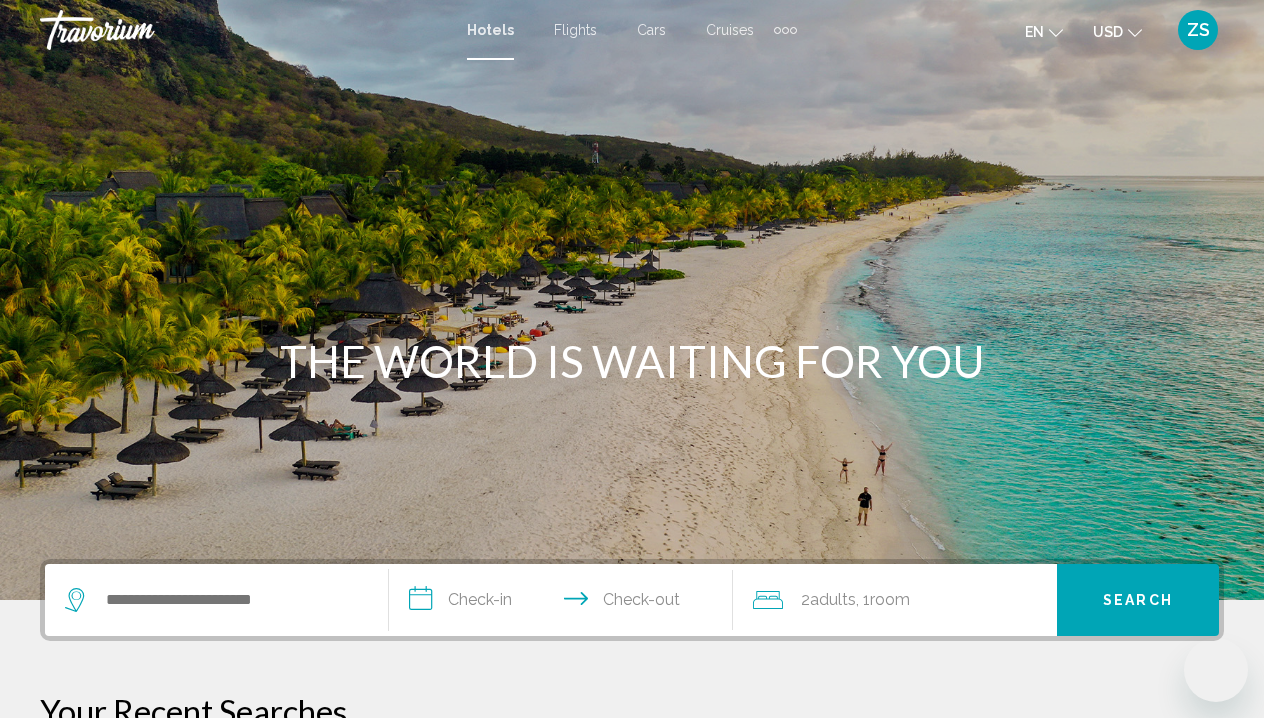 scroll, scrollTop: 0, scrollLeft: 0, axis: both 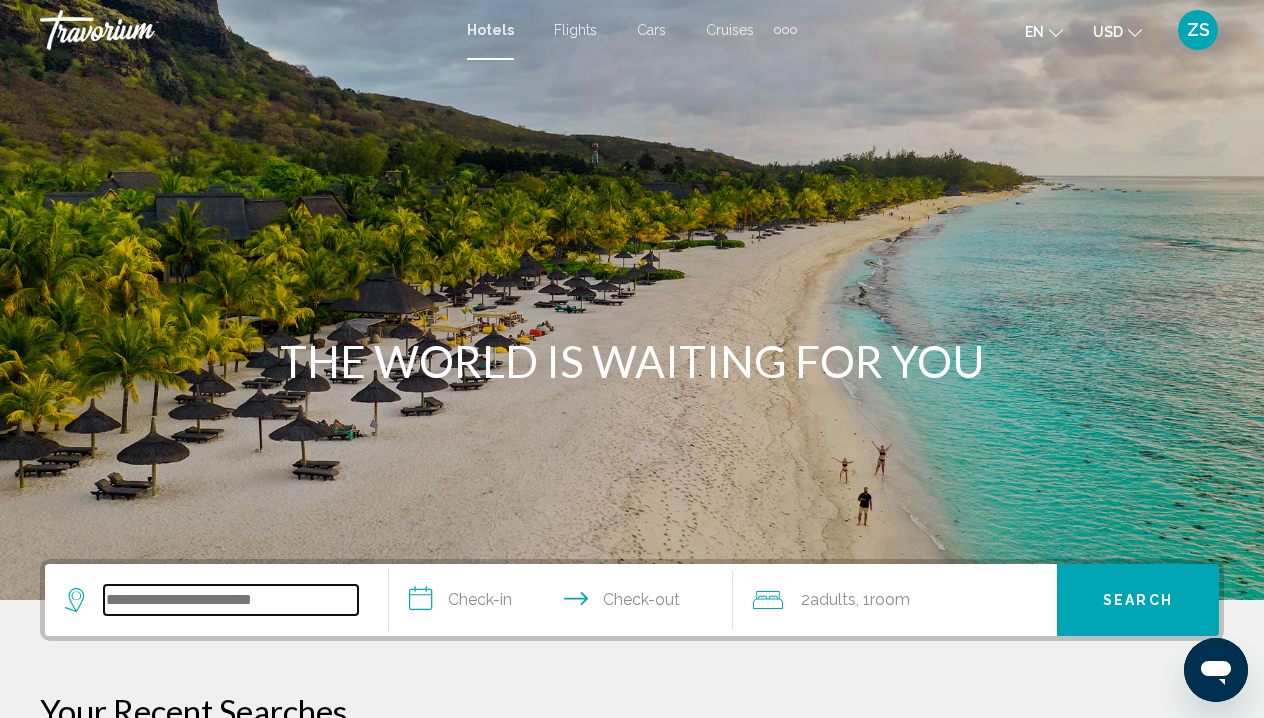 click at bounding box center [231, 600] 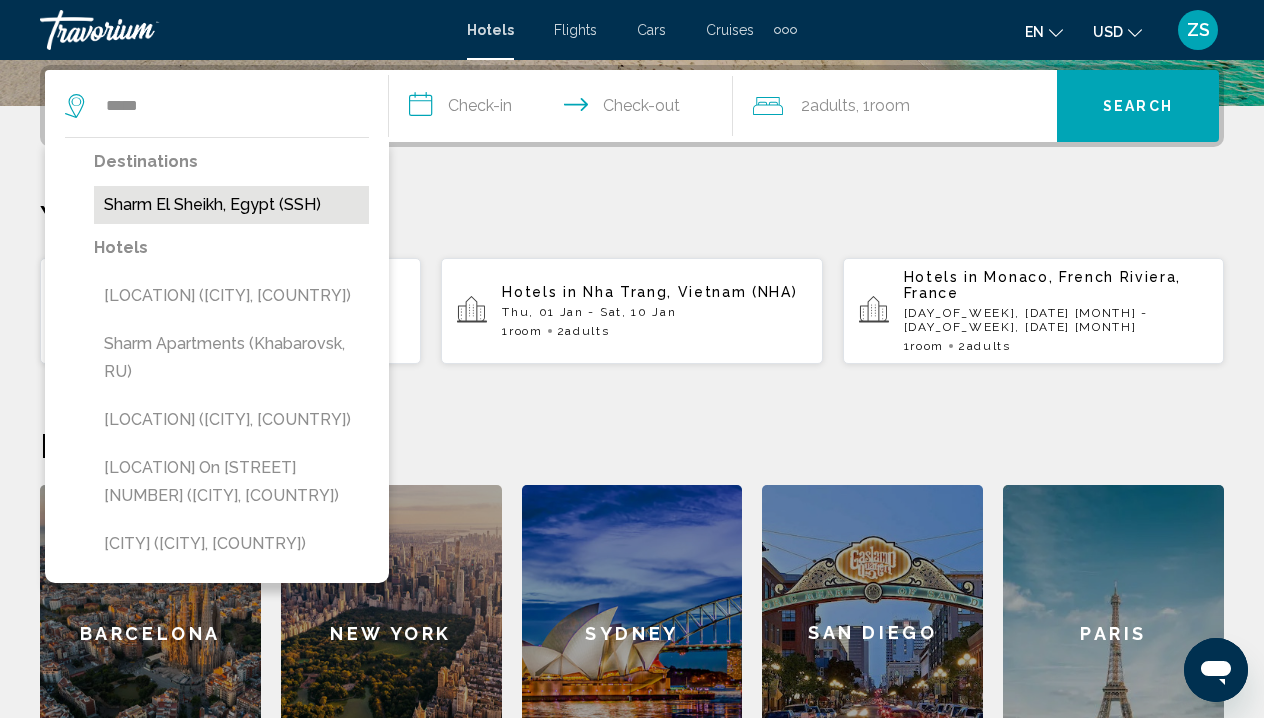 click on "Sharm El Sheikh, Egypt (SSH)" at bounding box center (231, 205) 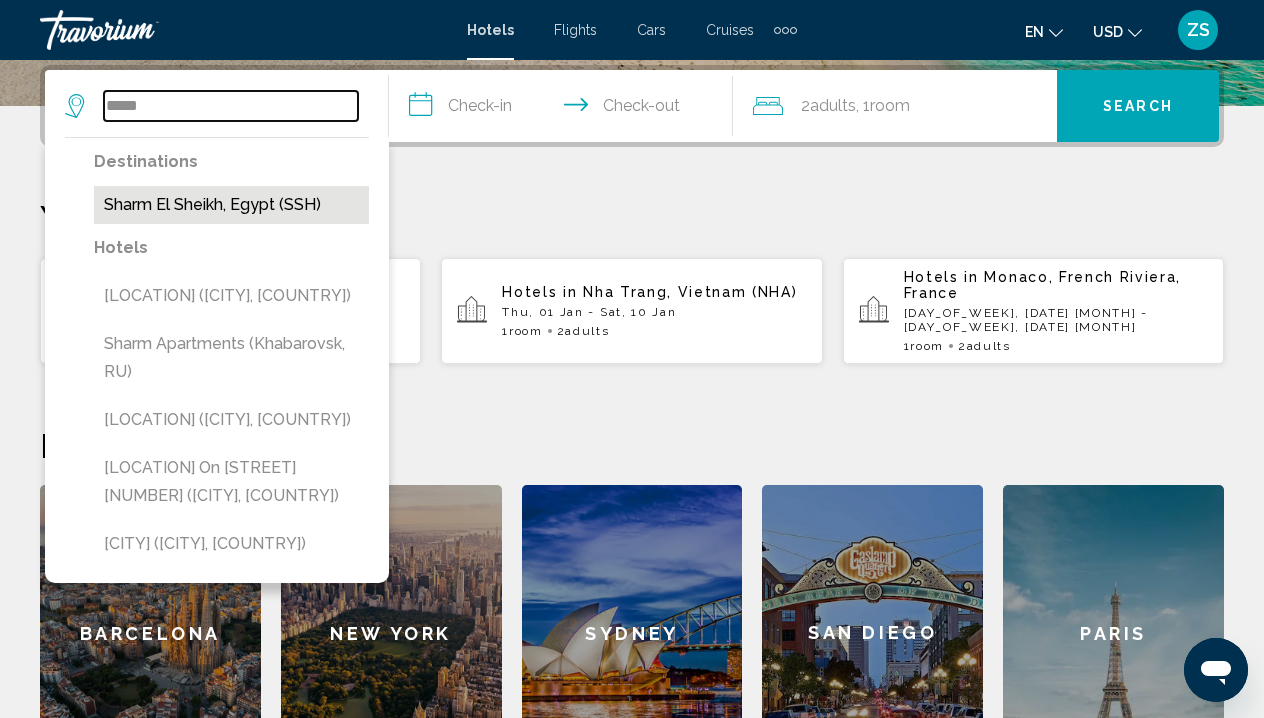type on "**********" 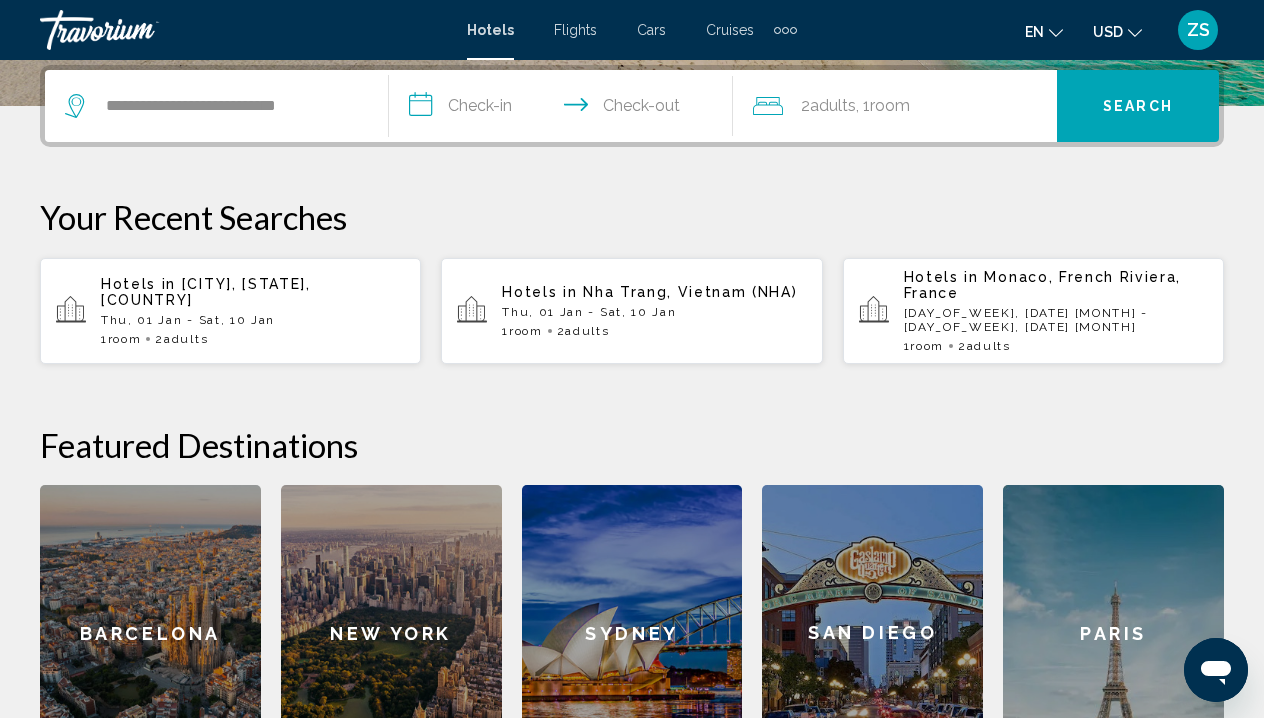 click on "**********" at bounding box center [565, 109] 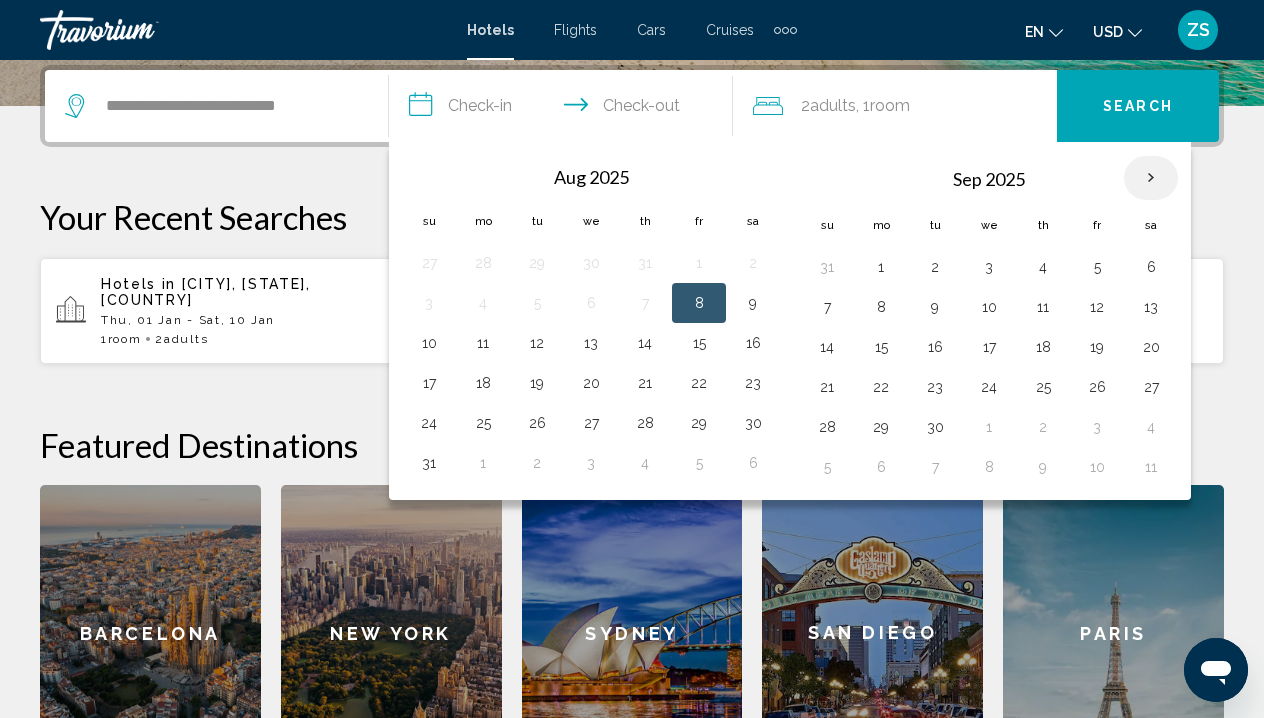 click at bounding box center (1151, 178) 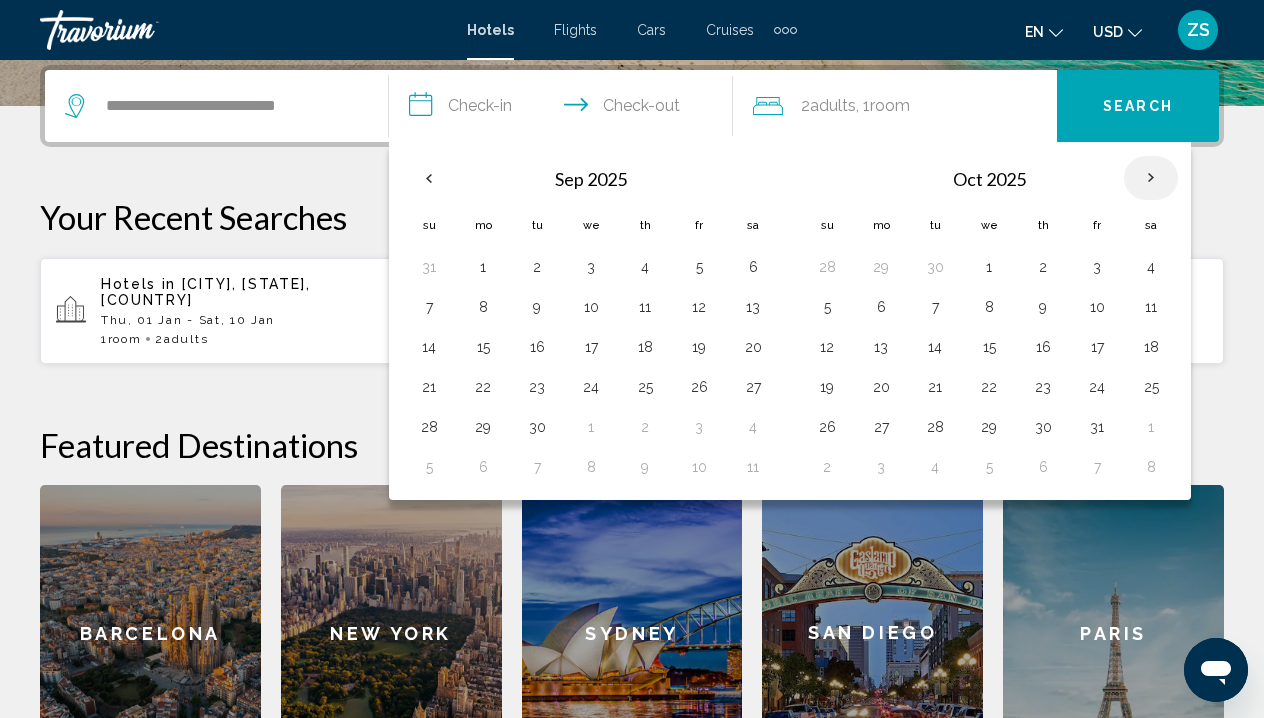 click at bounding box center [1151, 178] 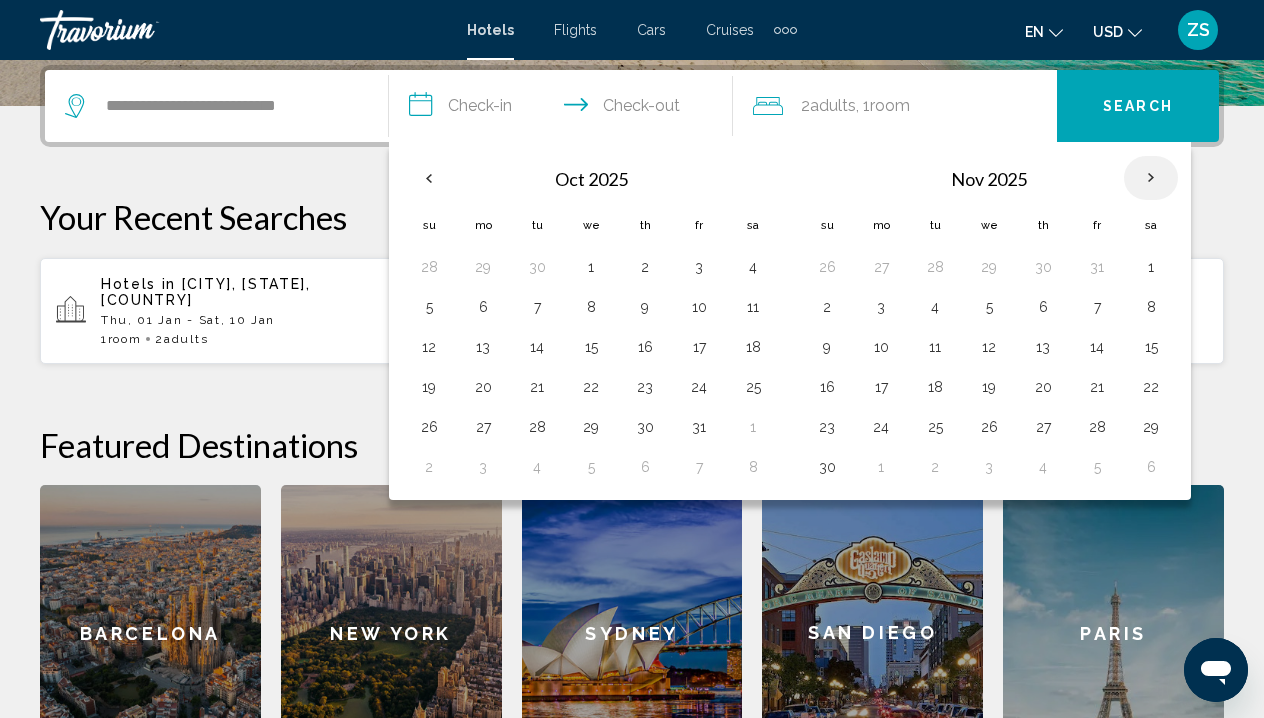 click at bounding box center (1151, 178) 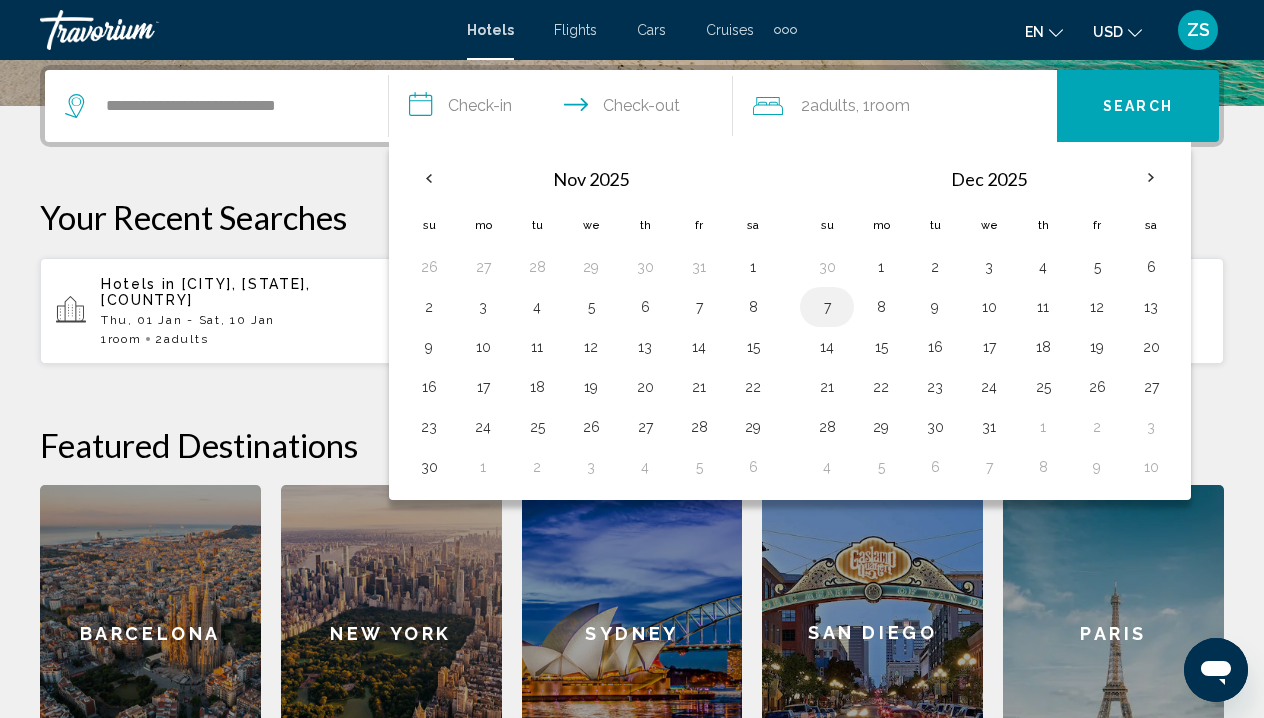click on "7" at bounding box center [827, 307] 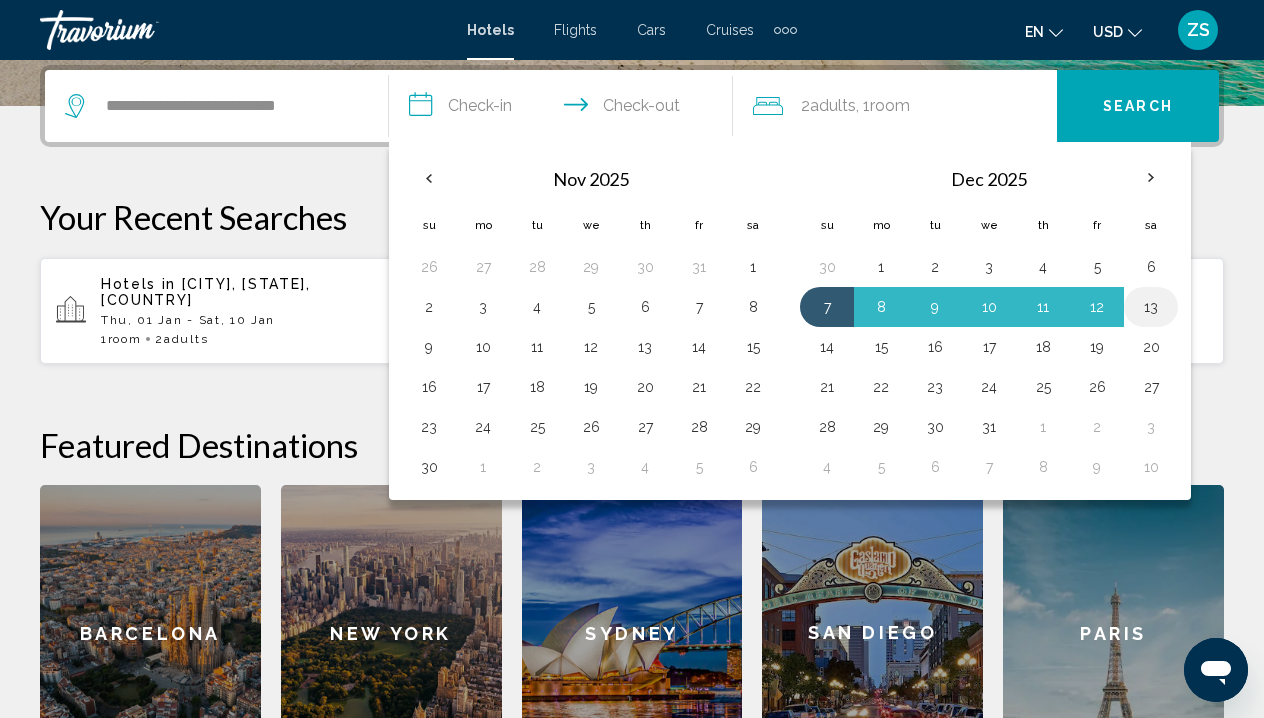 click on "13" at bounding box center (1151, 307) 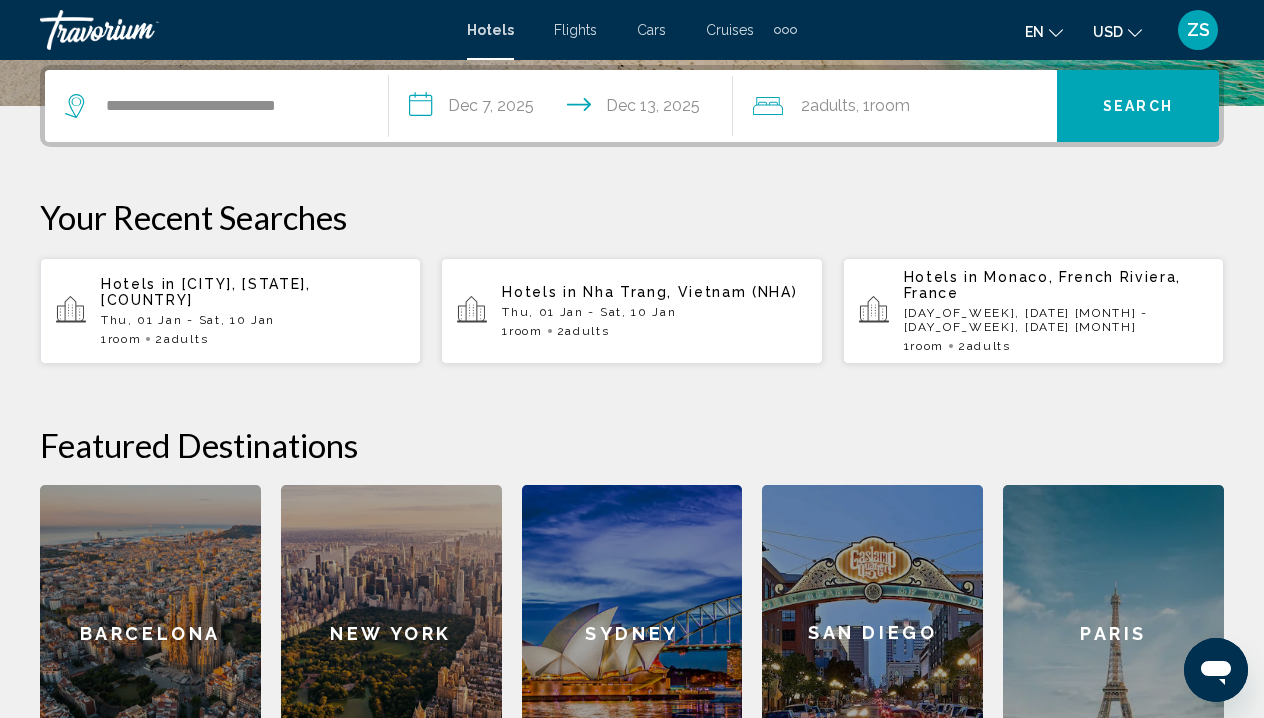 click on "Search" at bounding box center [1138, 107] 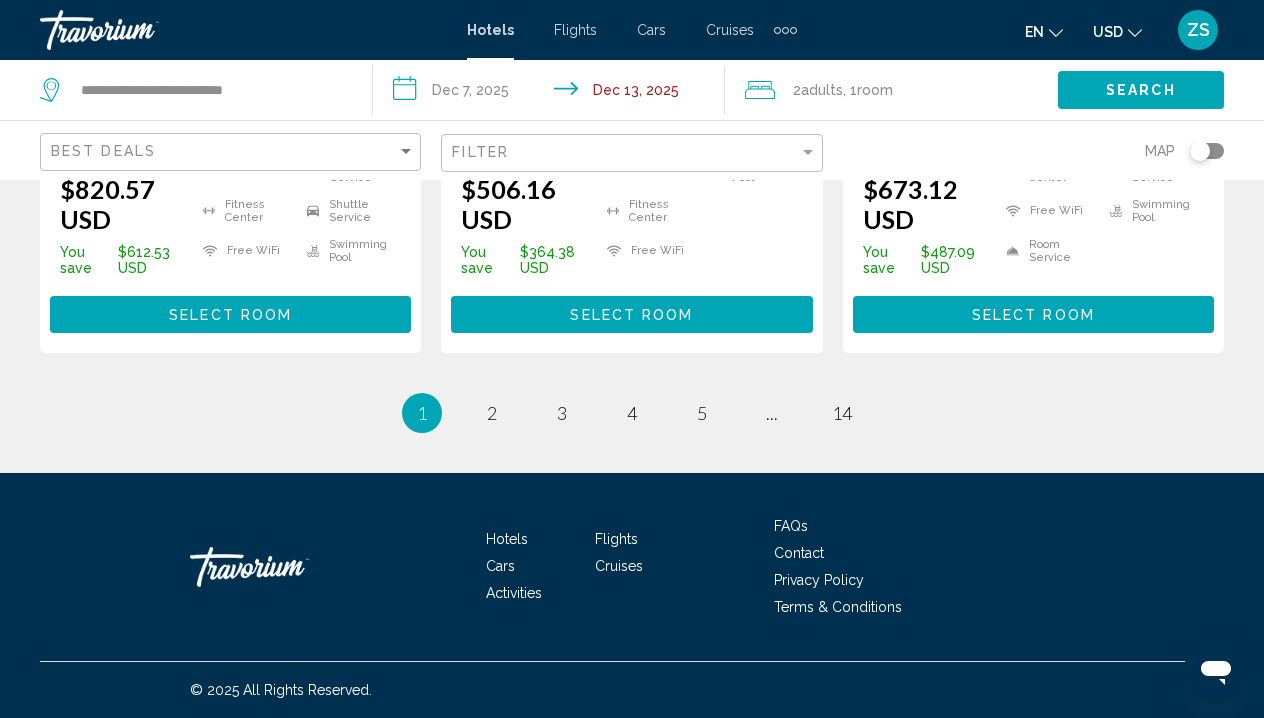 scroll, scrollTop: 3044, scrollLeft: 0, axis: vertical 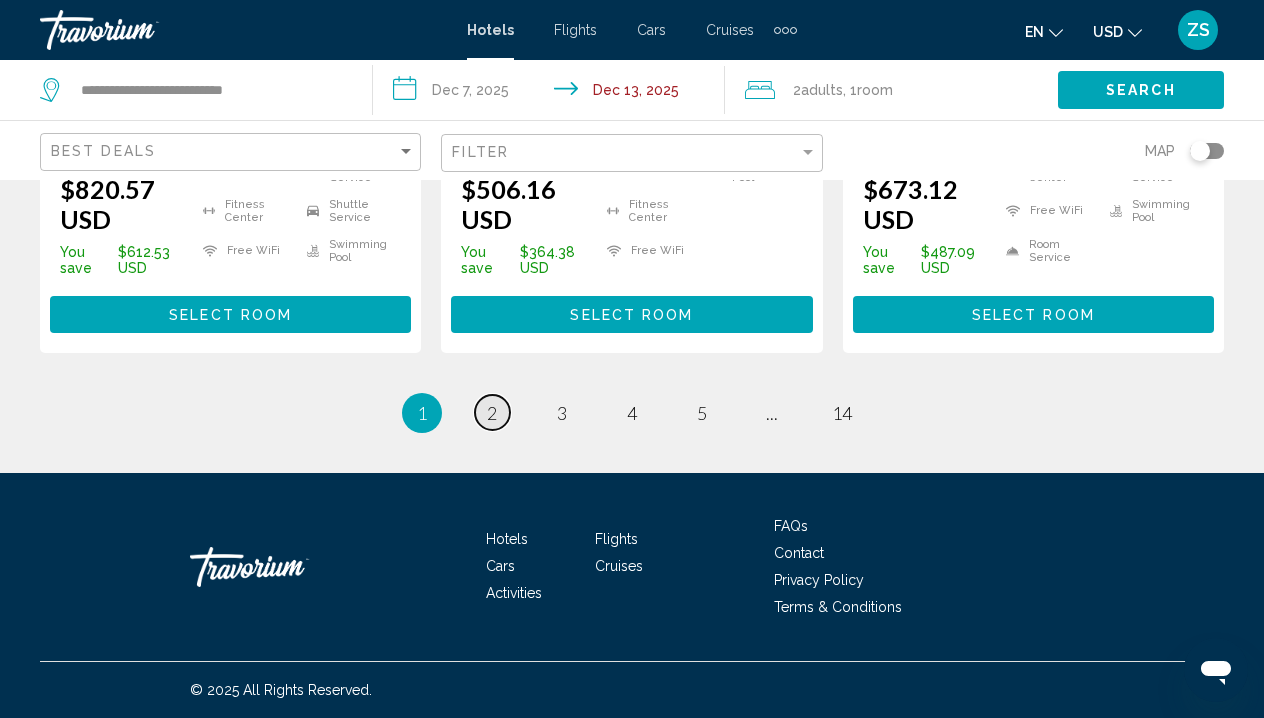 click on "2" at bounding box center (492, 413) 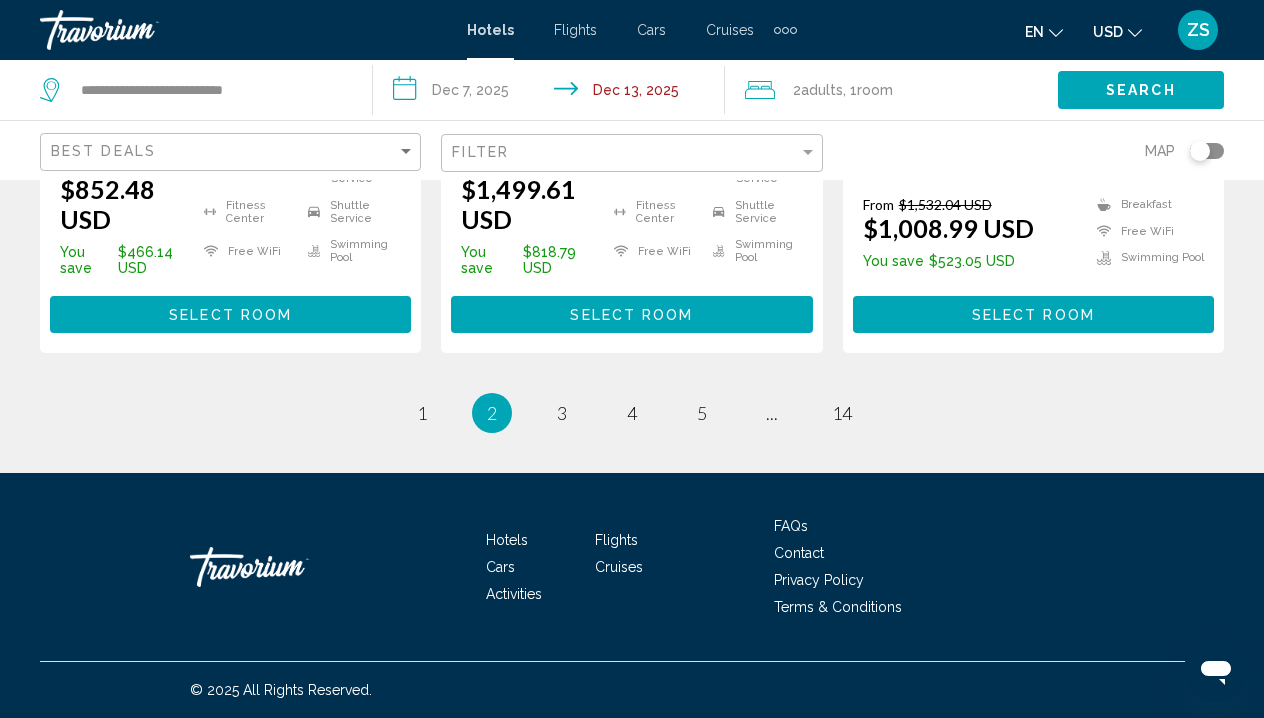 scroll, scrollTop: 3032, scrollLeft: 0, axis: vertical 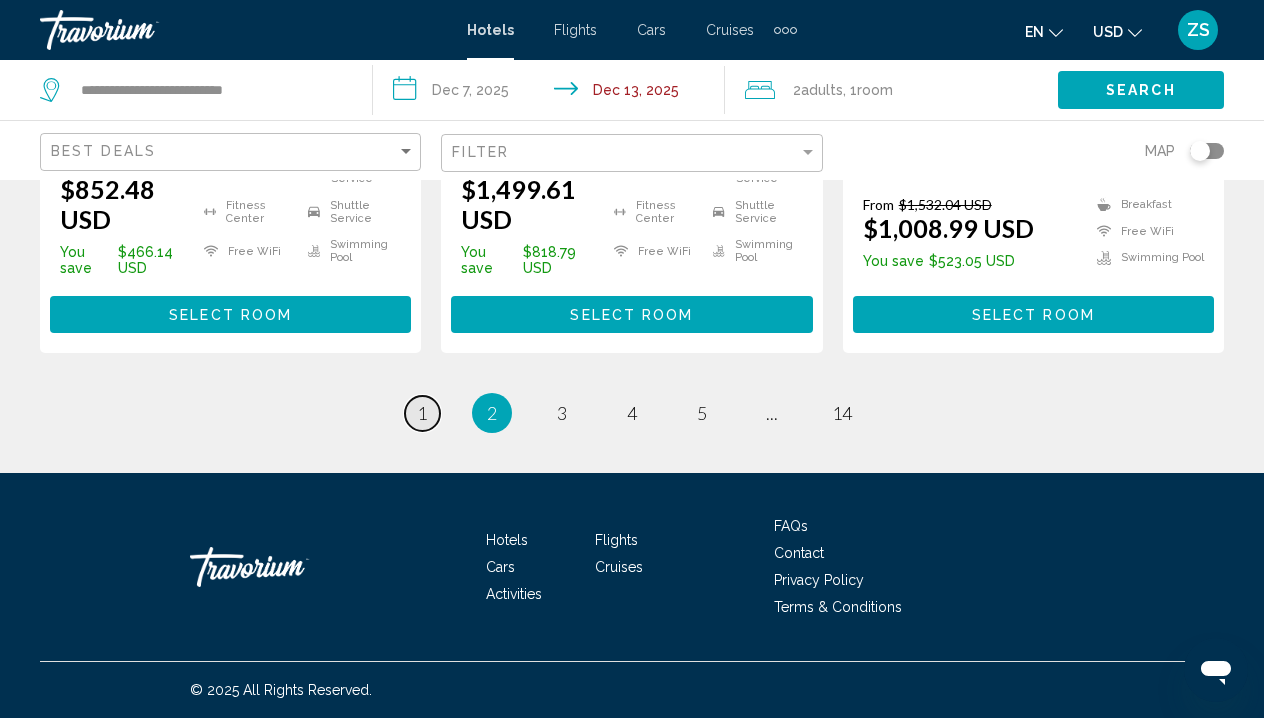 click on "1" at bounding box center [422, 413] 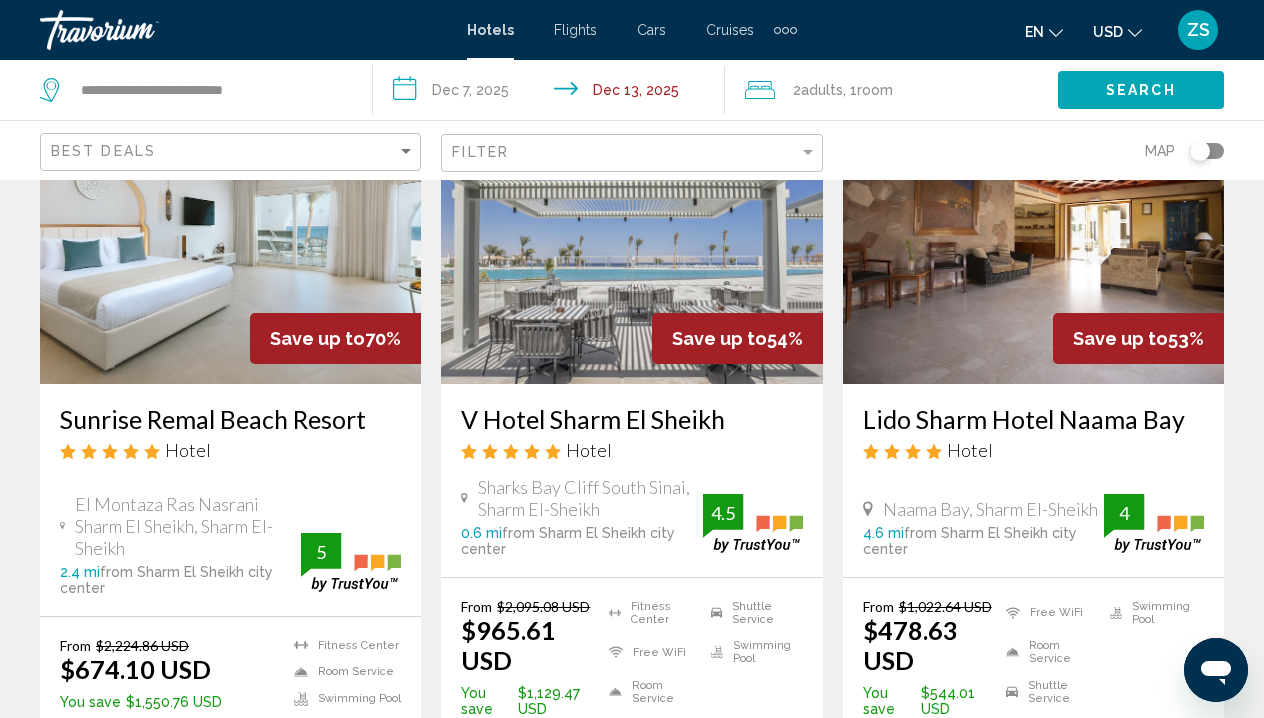 scroll, scrollTop: 177, scrollLeft: 0, axis: vertical 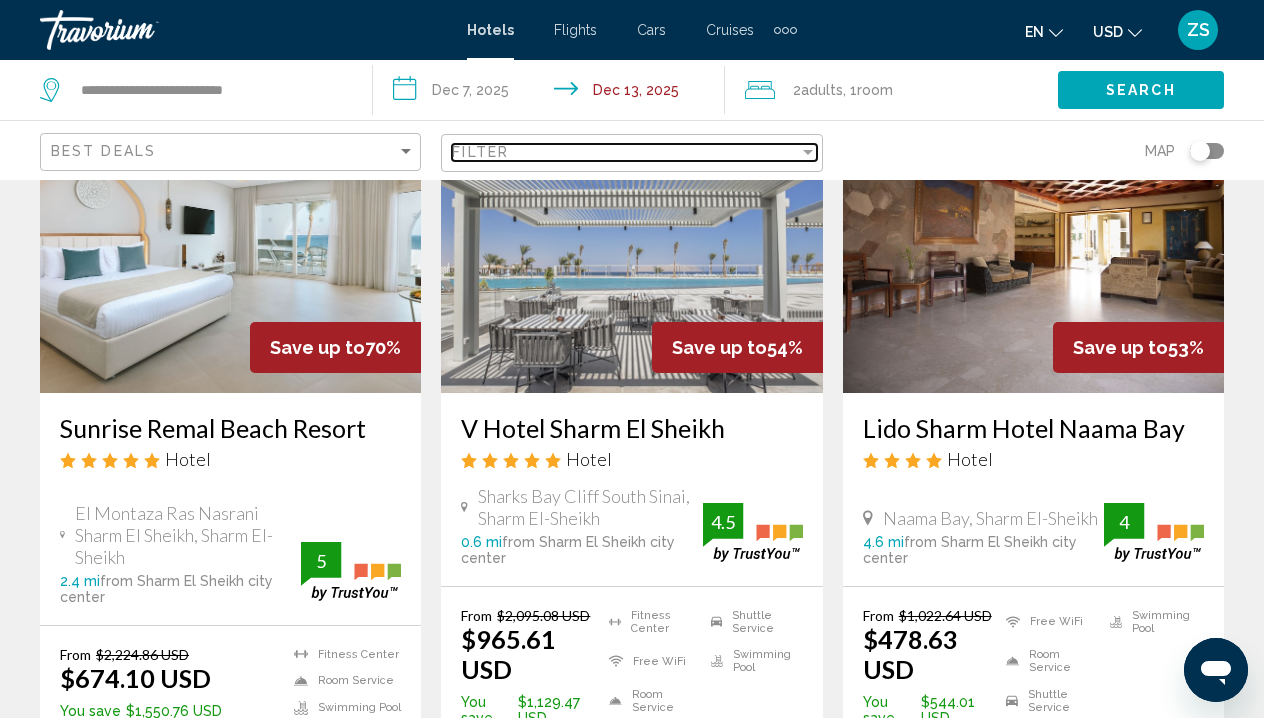 click at bounding box center [808, 152] 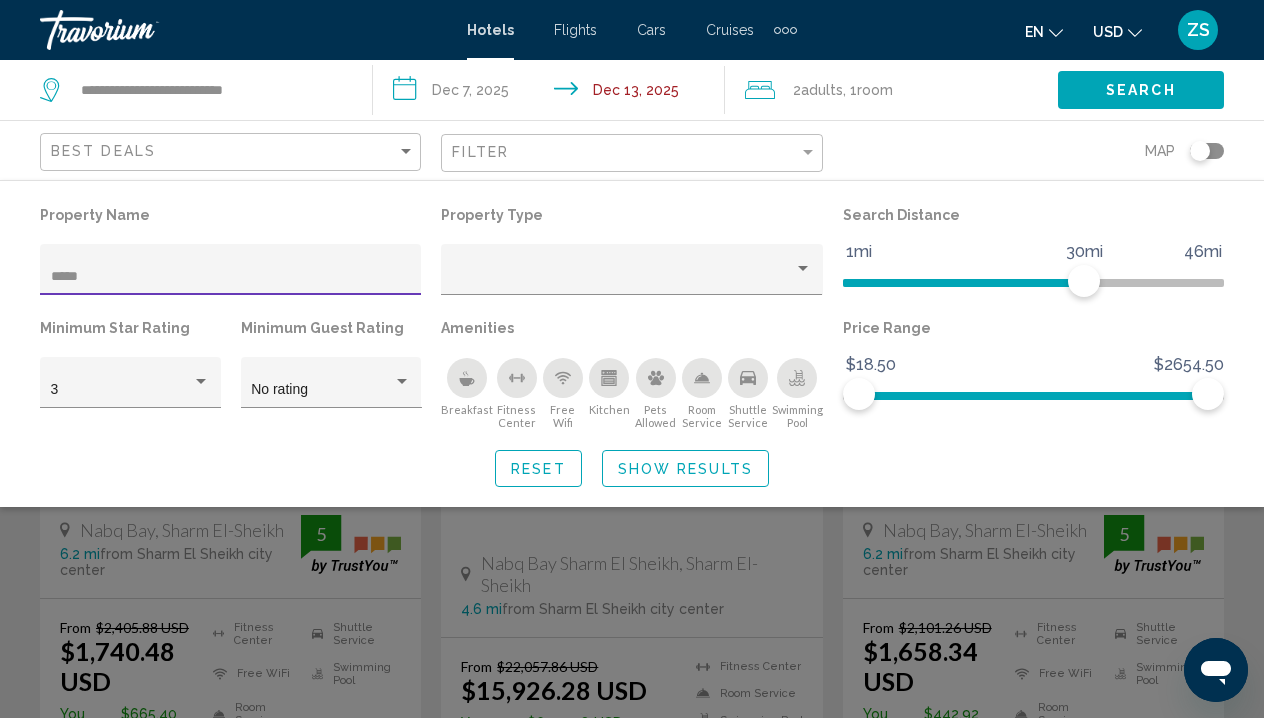 type on "*****" 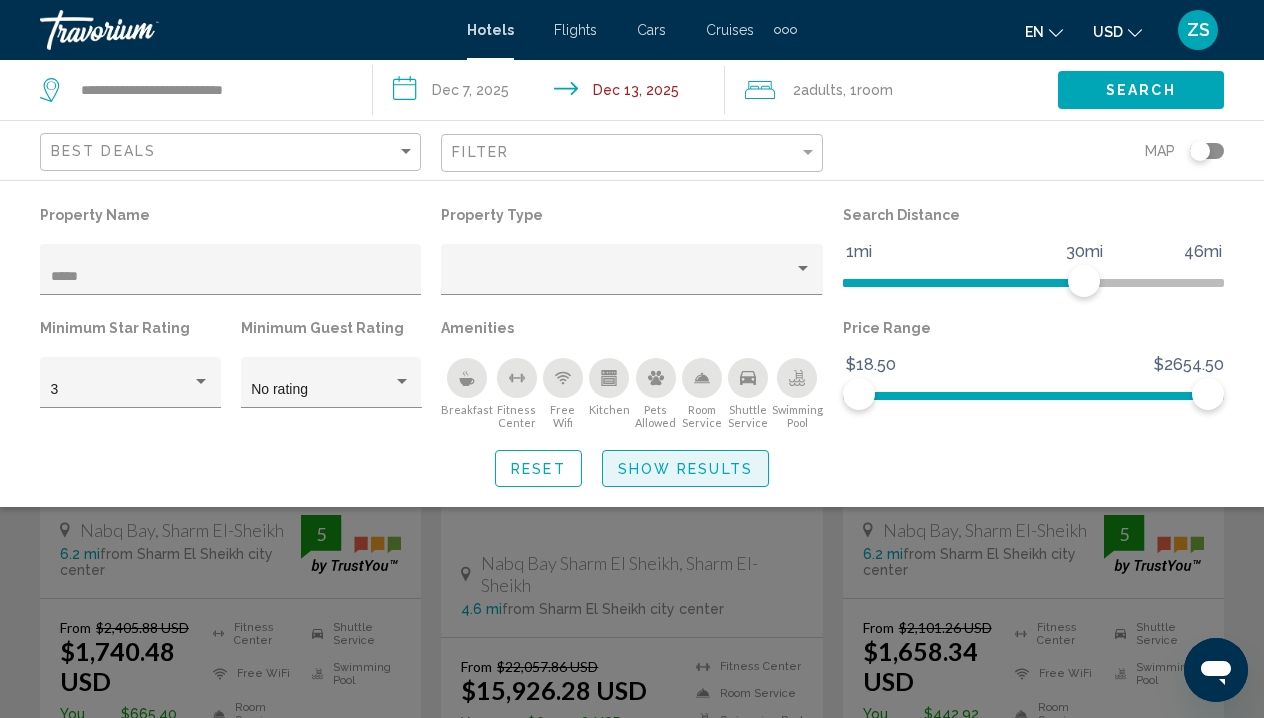 drag, startPoint x: 223, startPoint y: 438, endPoint x: 722, endPoint y: 467, distance: 499.84198 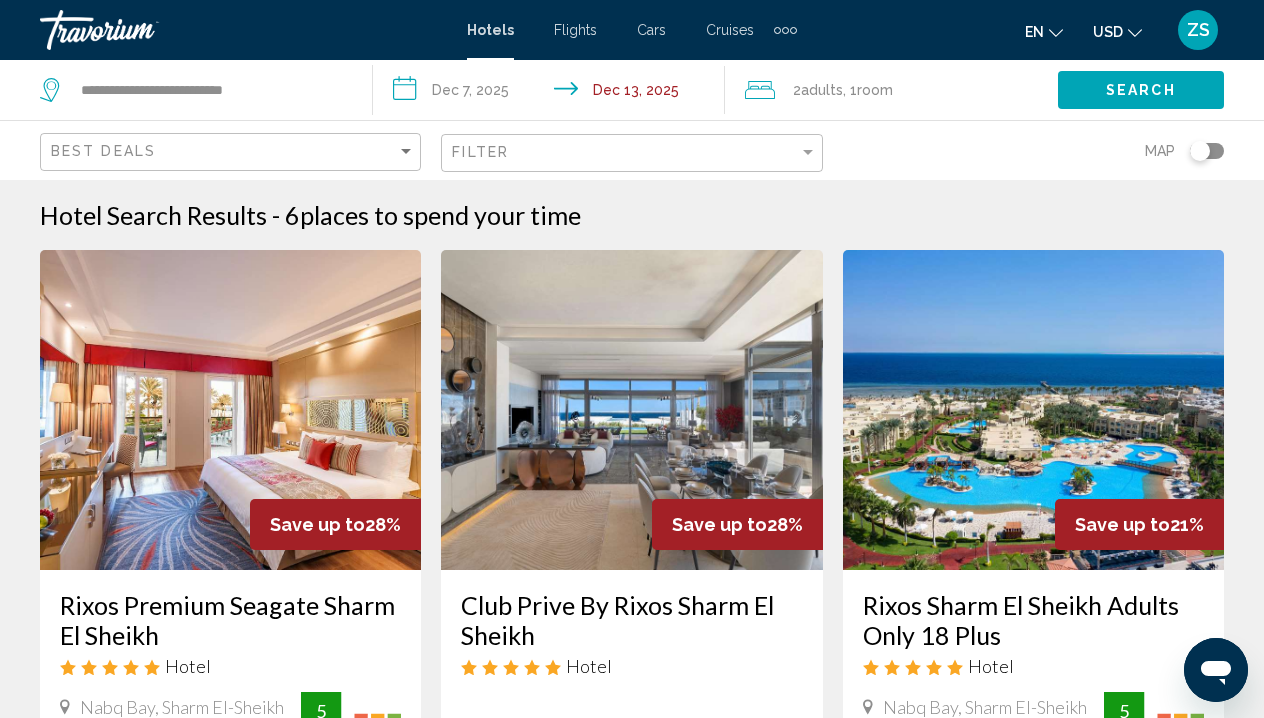 scroll, scrollTop: 1, scrollLeft: 0, axis: vertical 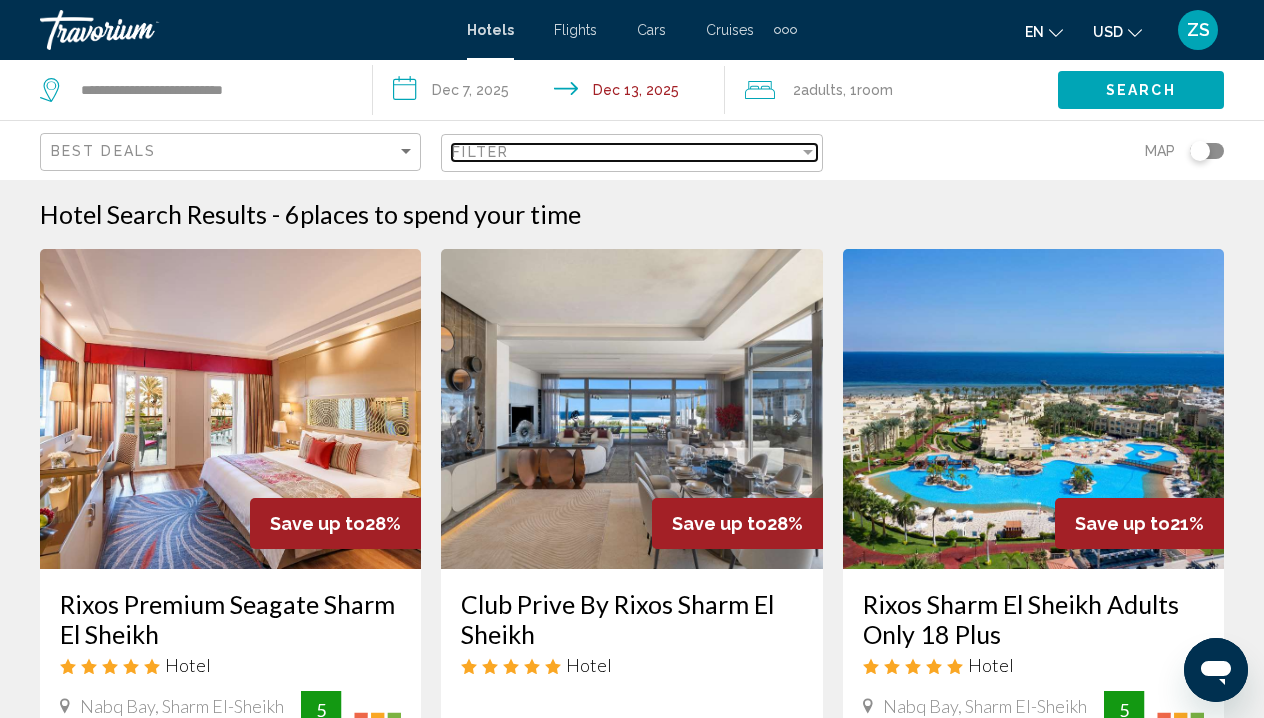 click on "Filter" at bounding box center (625, 152) 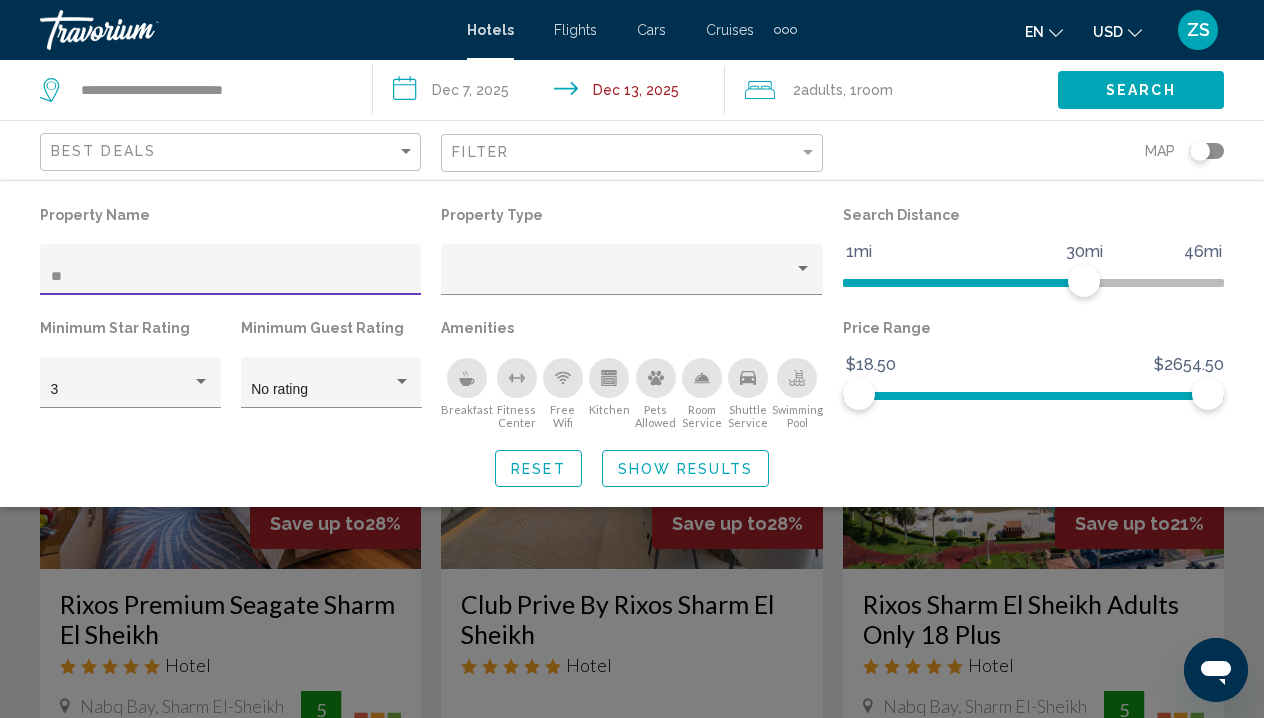 type on "*" 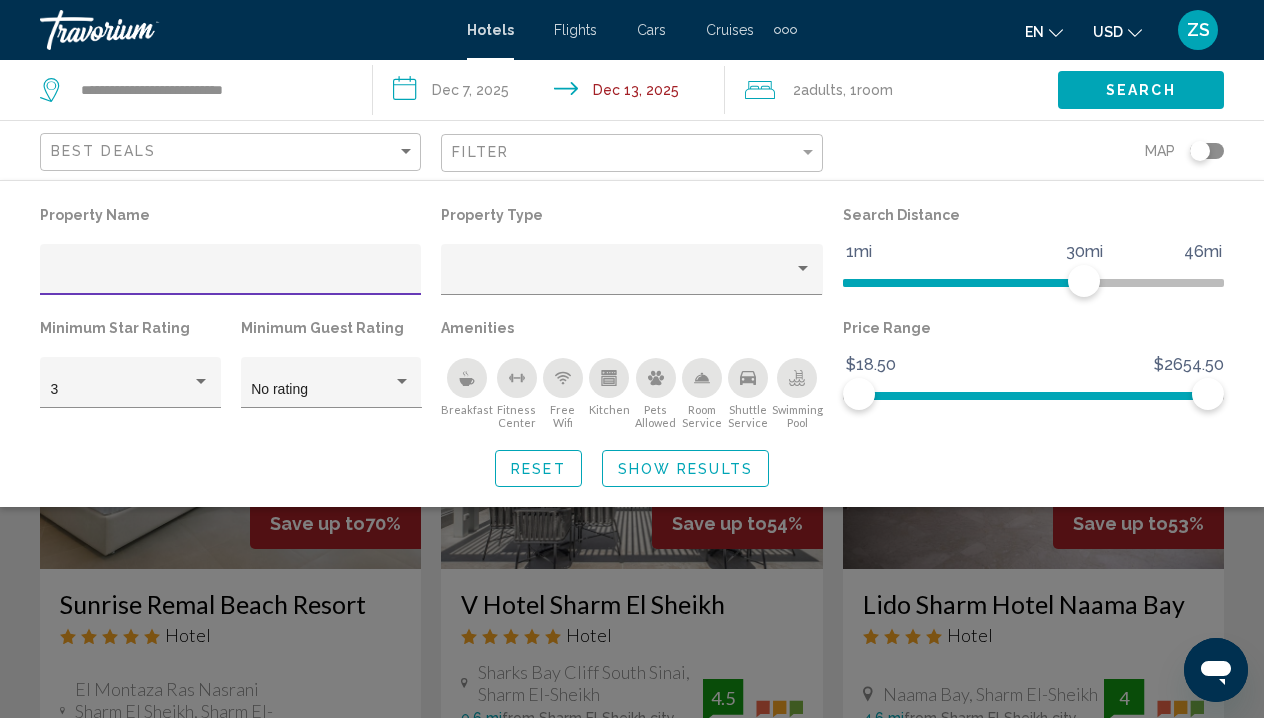 type 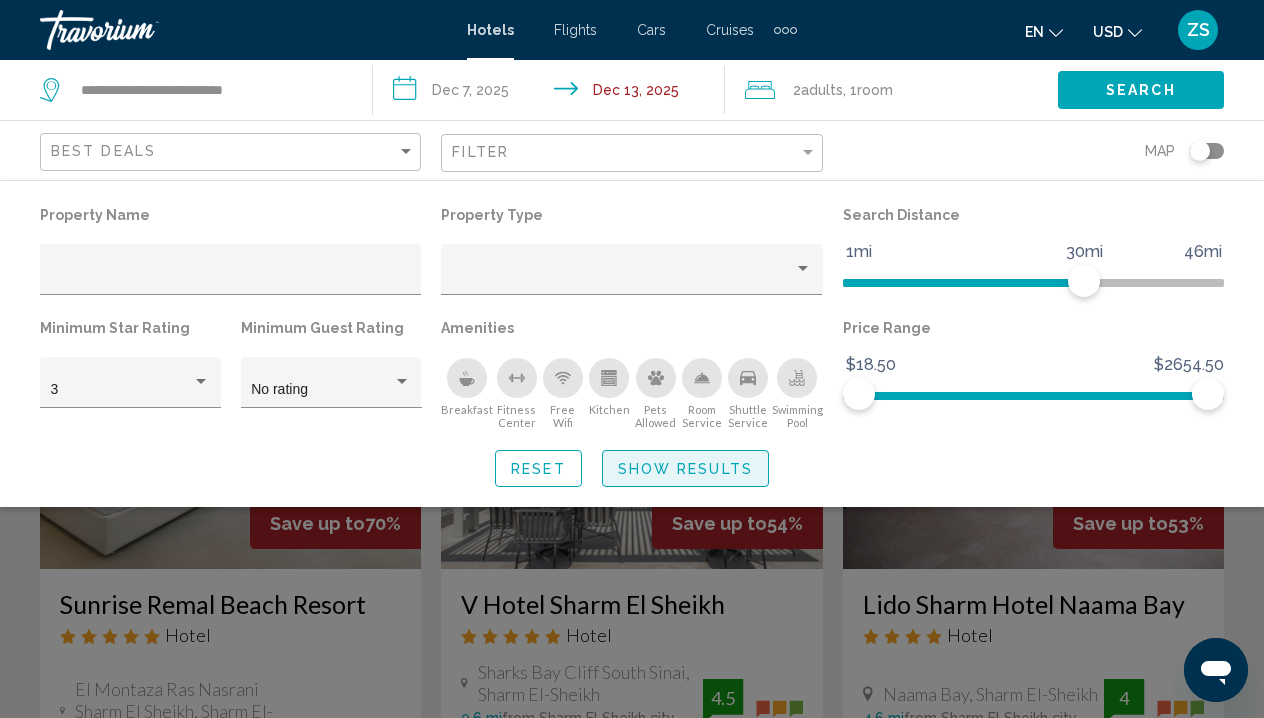 click on "Show Results" 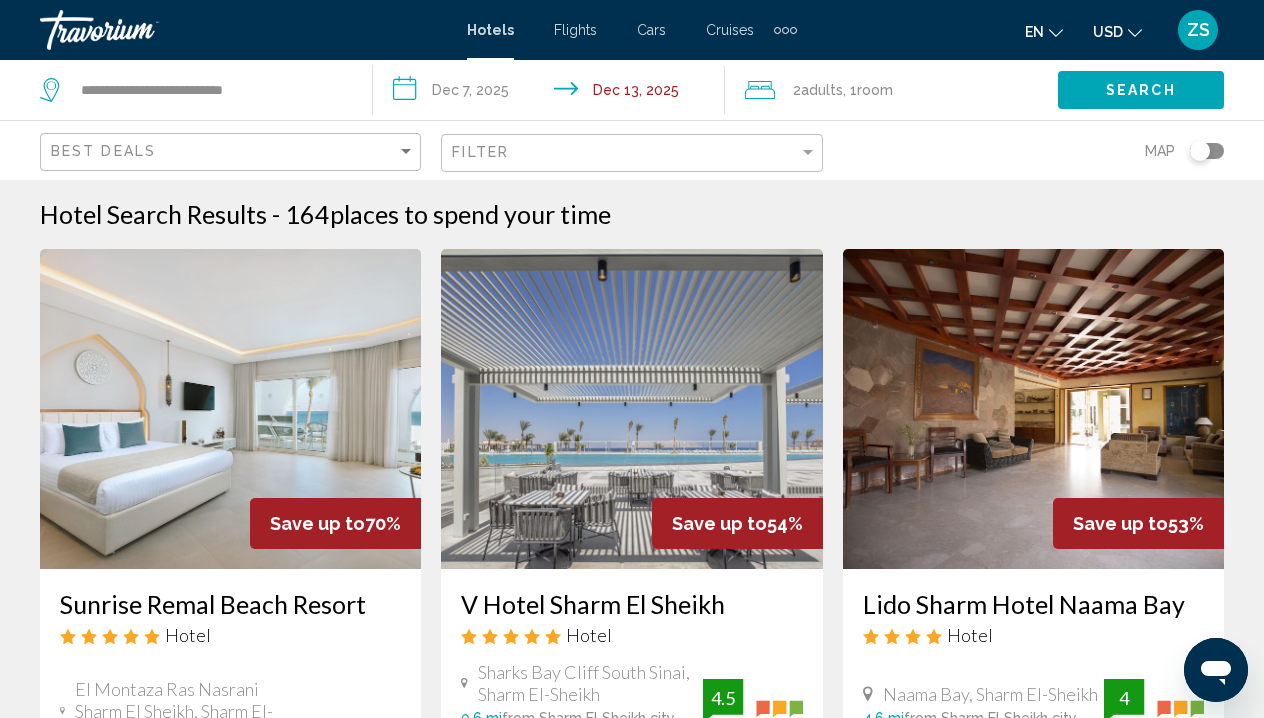 click at bounding box center (631, 409) 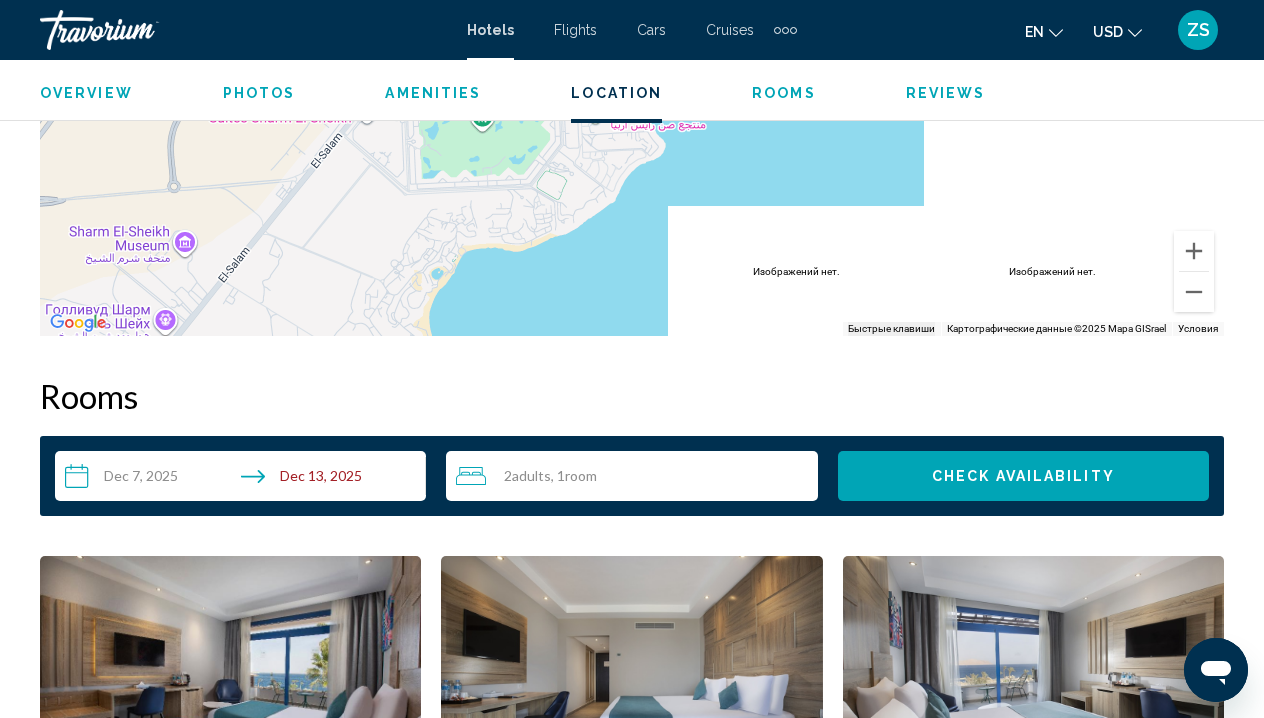 scroll, scrollTop: 2033, scrollLeft: 0, axis: vertical 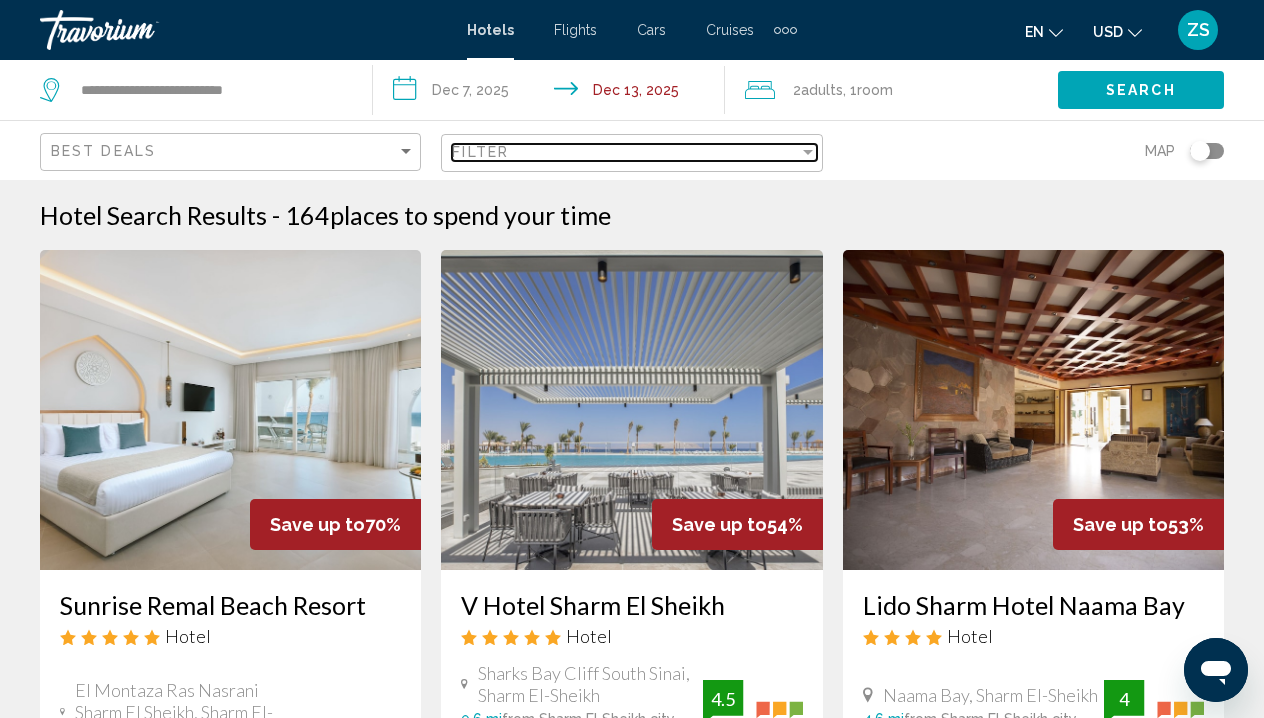click at bounding box center (808, 152) 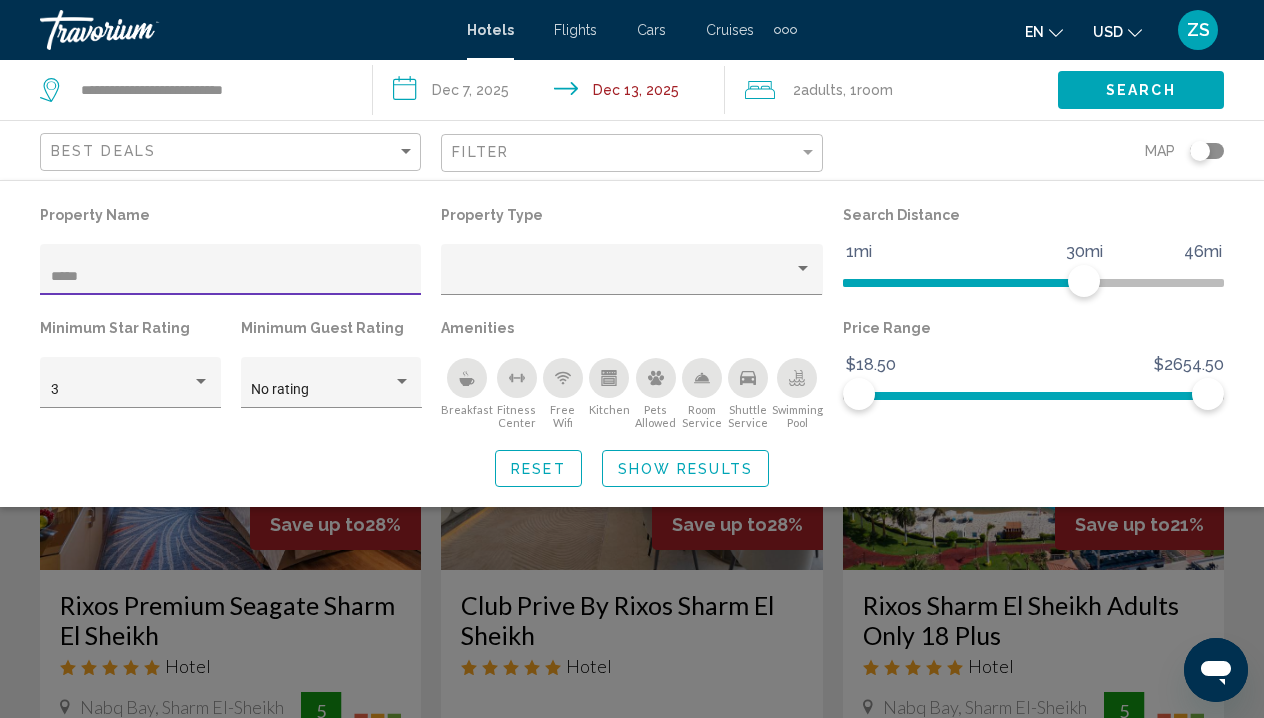 type on "*****" 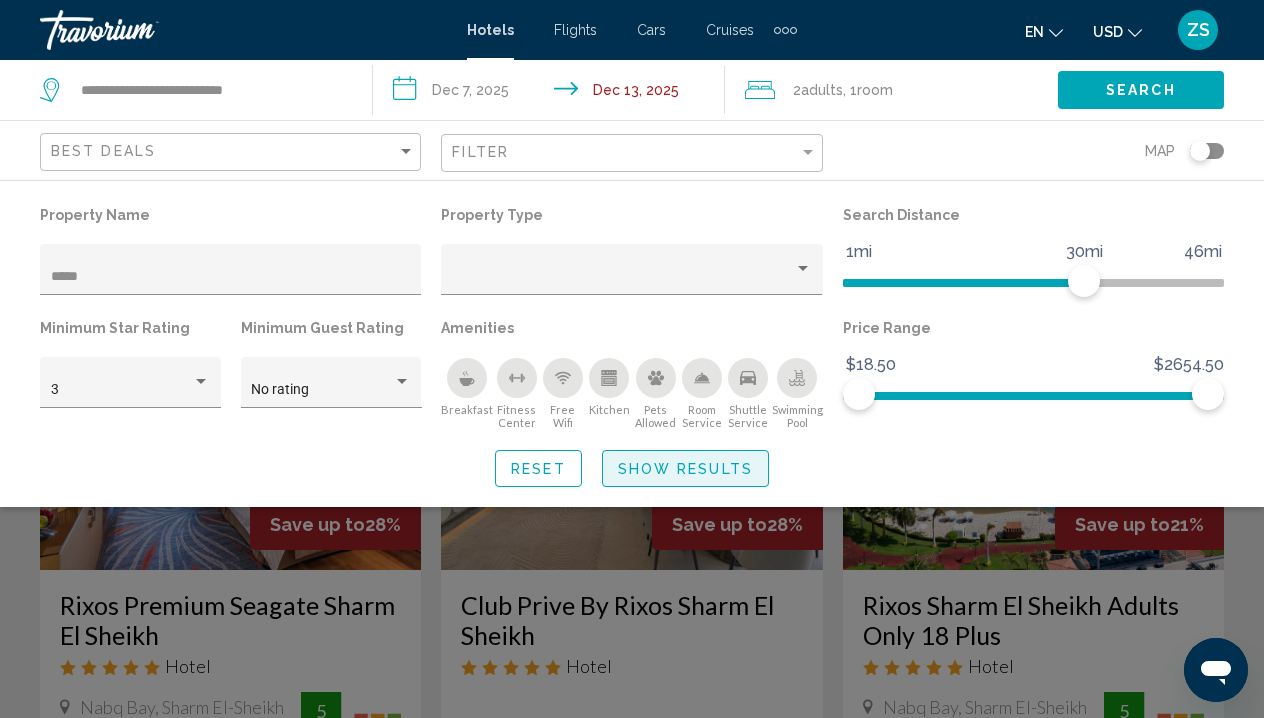 click on "Show Results" 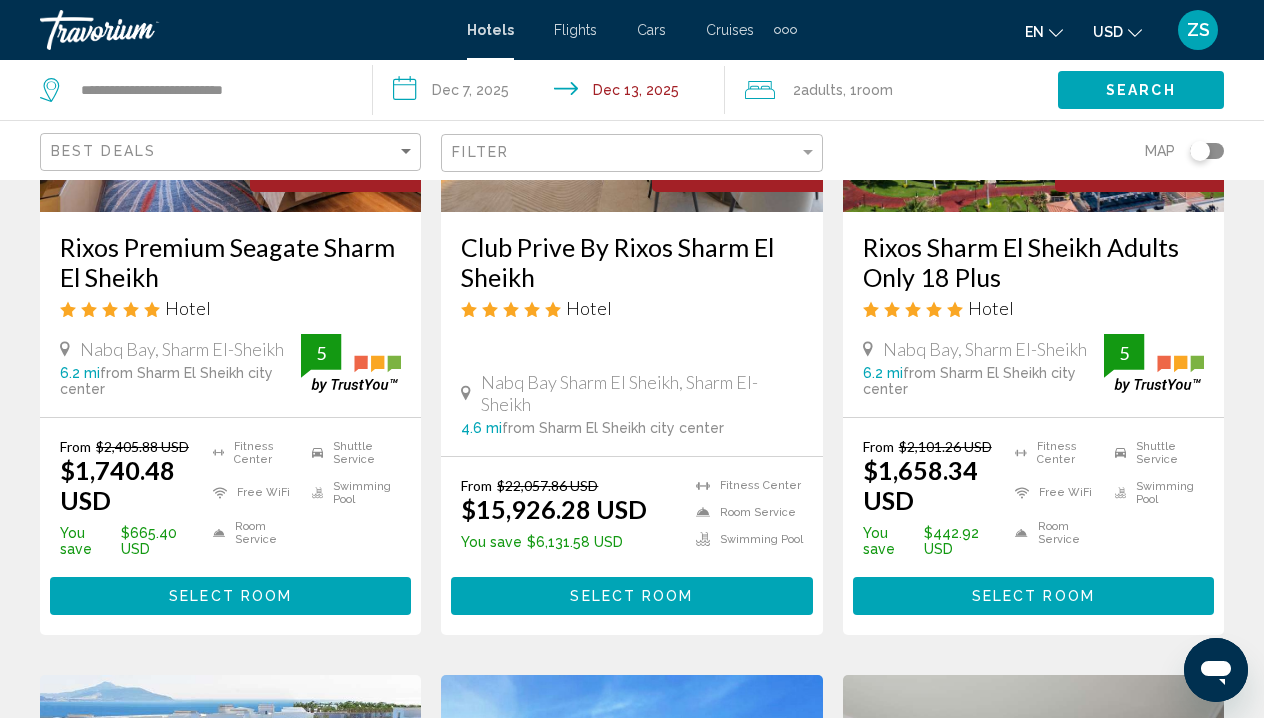 scroll, scrollTop: 357, scrollLeft: 0, axis: vertical 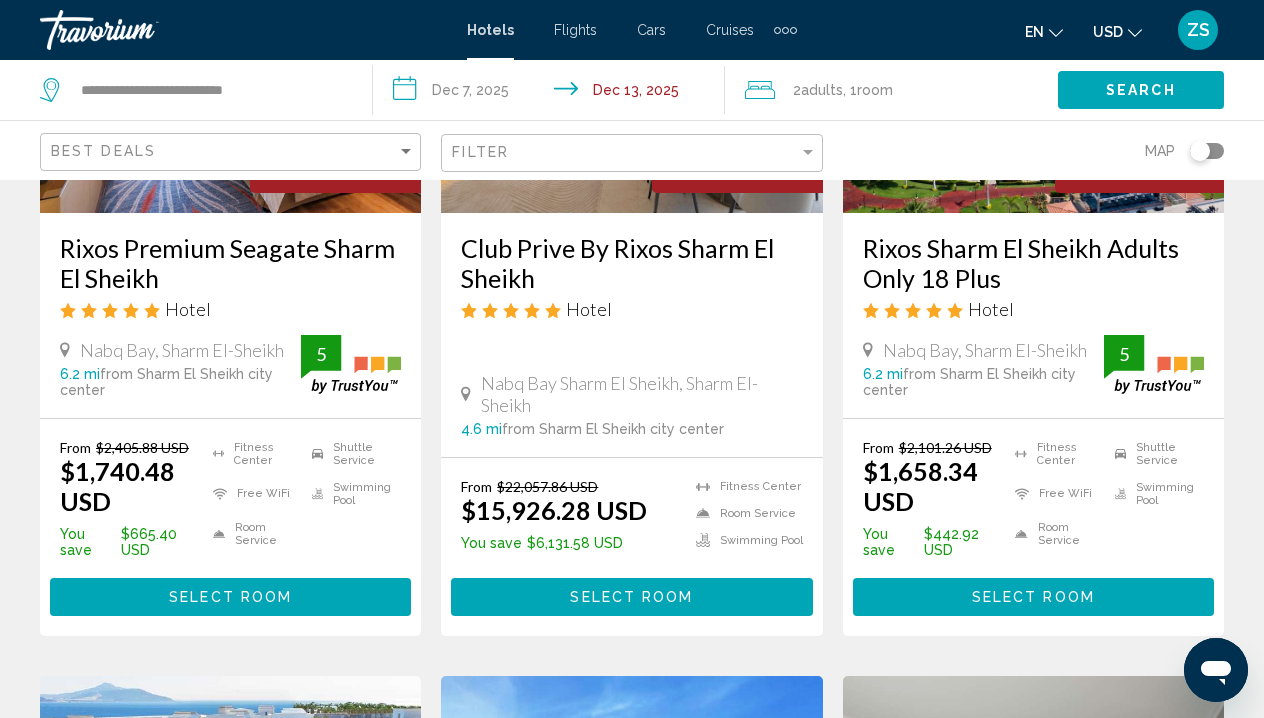 click on "Select Room" at bounding box center [230, 598] 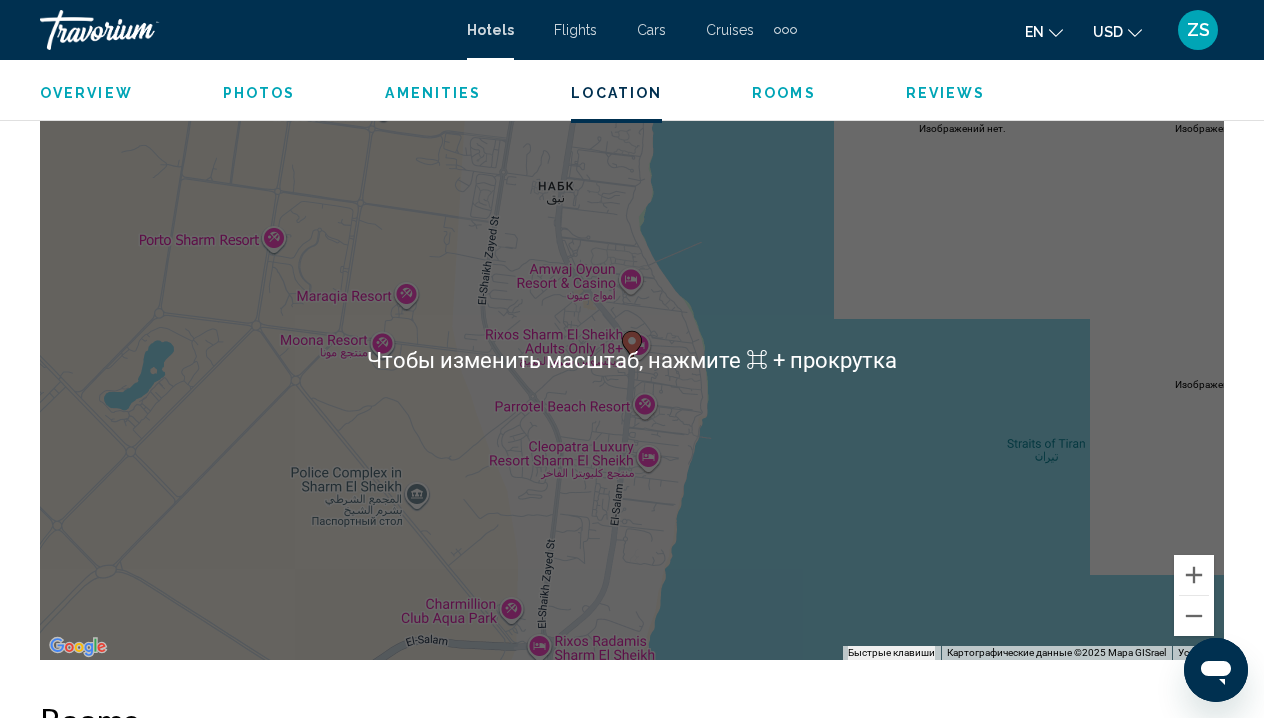 scroll, scrollTop: 2304, scrollLeft: 0, axis: vertical 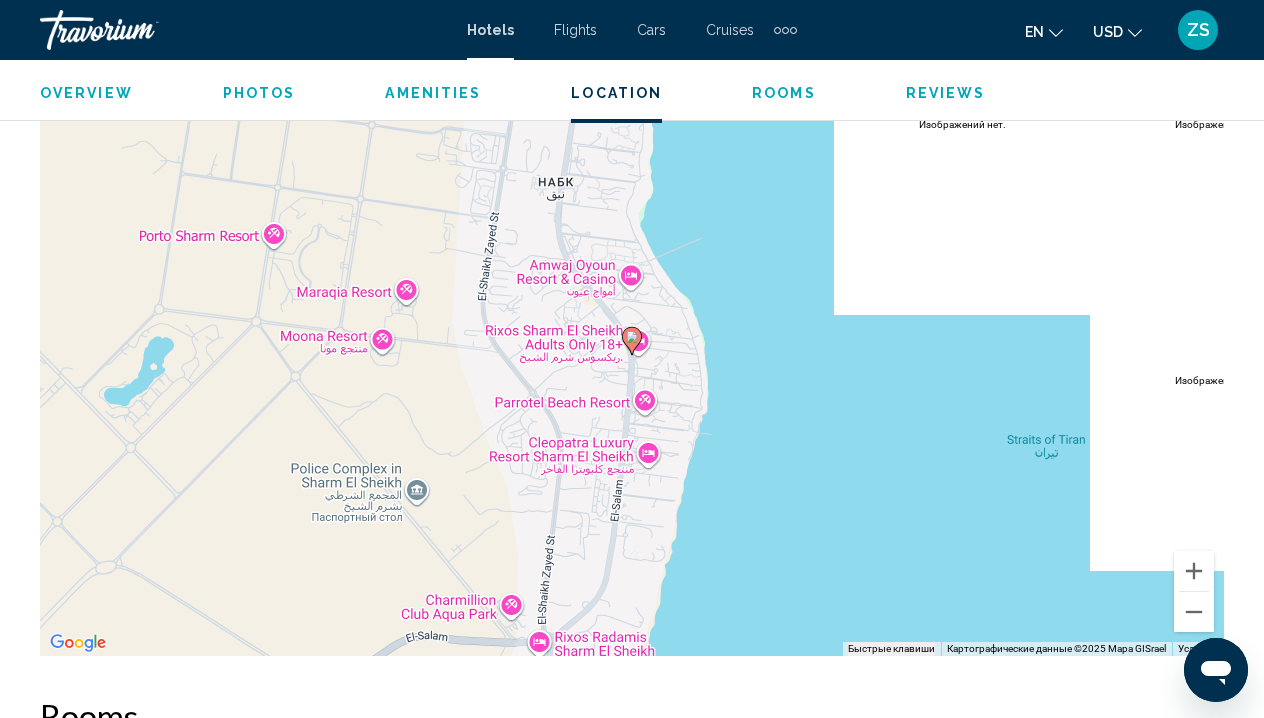click on "Overview Type Hotel Address [LOCATION], [CITY]  [POSTAL_CODE], [COUNTRY] Description Nestled on the beach, this [LOCATION] resort is 1 mi (1.6 km) from [LOCATION] and 3 mi (4.8 km) from [LOCATION]. [LOCATION] and [LOCATION] are also within 6 mi (10 km). [CITY] International Airport is 9 km away from [HOTEL_NAME]. The Resort includes 783 luxurious and elegantly decorated rooms, suites and villas, a Conference Room, seven swimming pools (including one indoor pool), a main restaurant, six a la carte restaurants plus VIP Executive Lounge, a Food Court, nine bars, Spa and Wellness facilities, a beauty salon and a hairdresser, 24-hour Front Desk, multilingual staff, free WI-FI (throughout the hotel), express check-in/out, Guest Relations and Concierge services, Travel Agents' desks and an Information centre, limousine service, a luggage room, laundry and valet service, and live entertainment. Read more
Photos Amenities" at bounding box center [632, 2397] 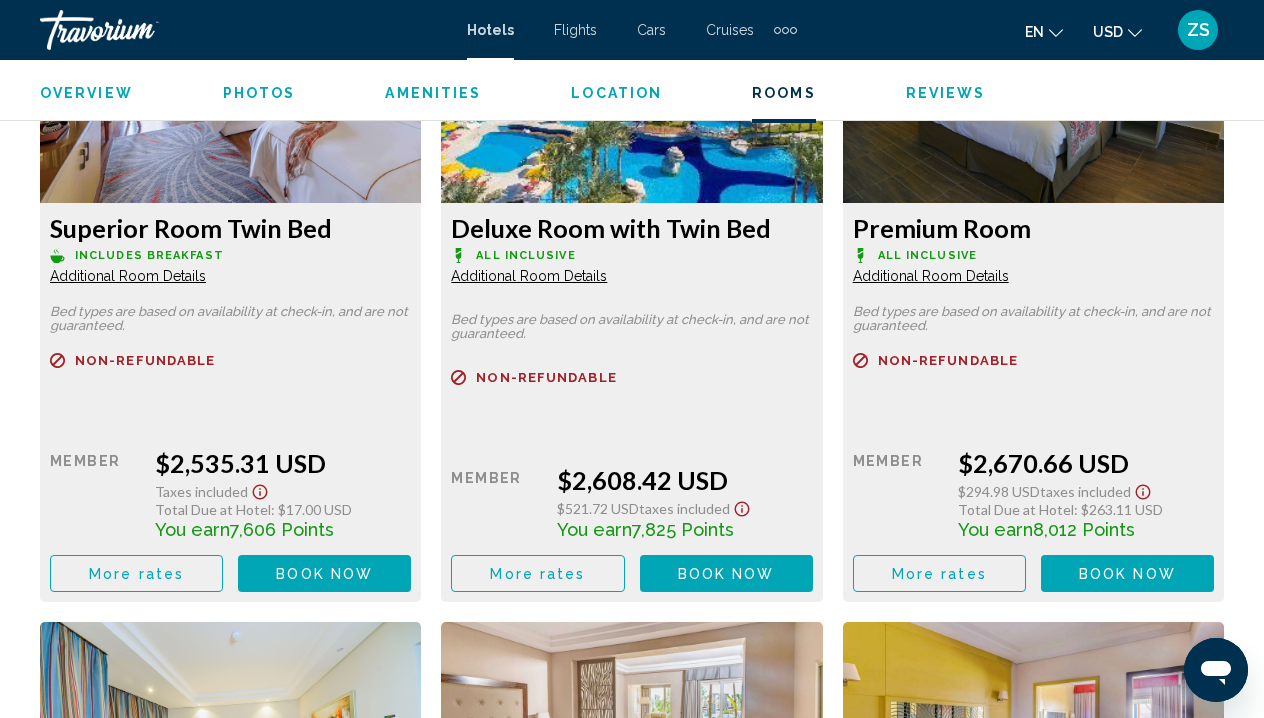 scroll, scrollTop: 4659, scrollLeft: 0, axis: vertical 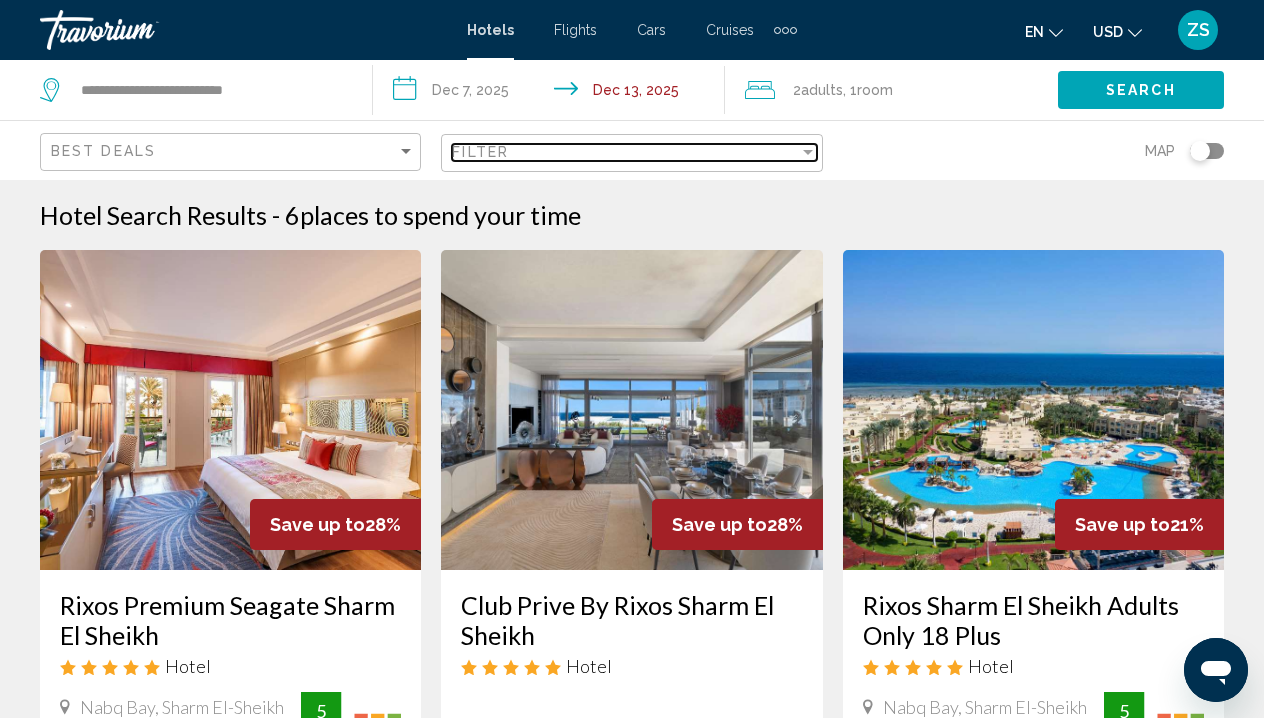 click on "Filter" at bounding box center [625, 152] 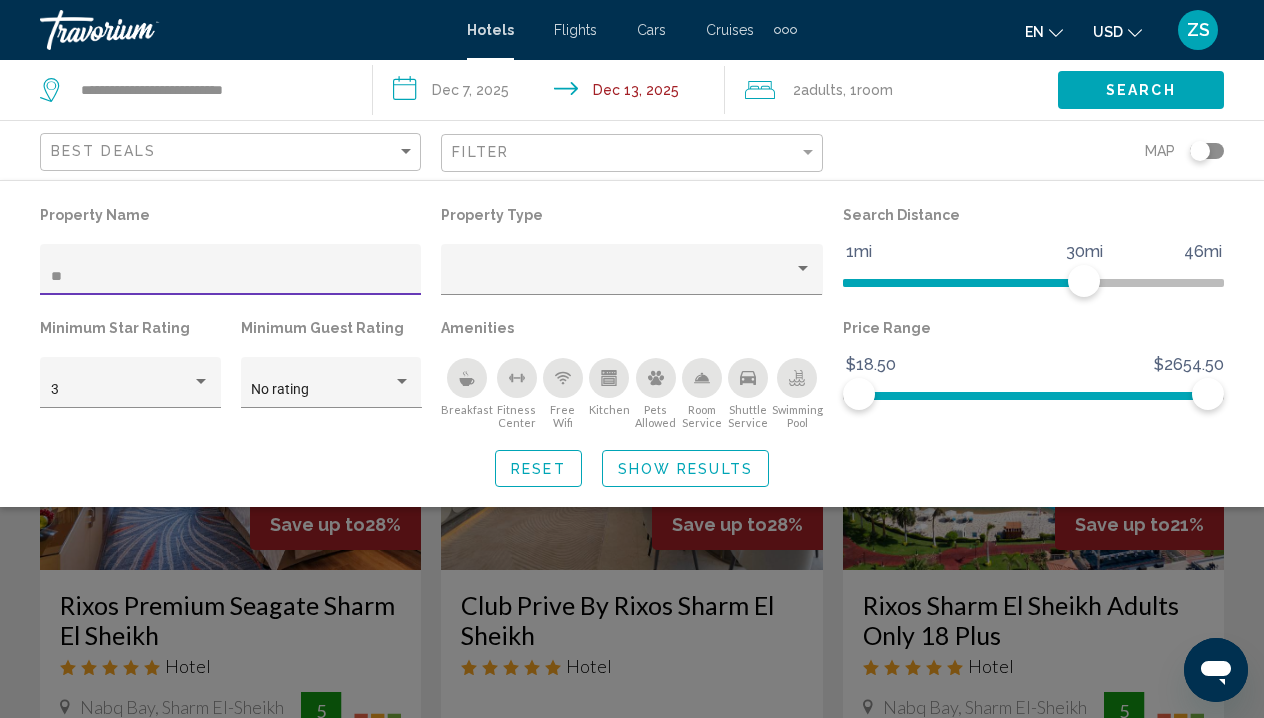 type on "*" 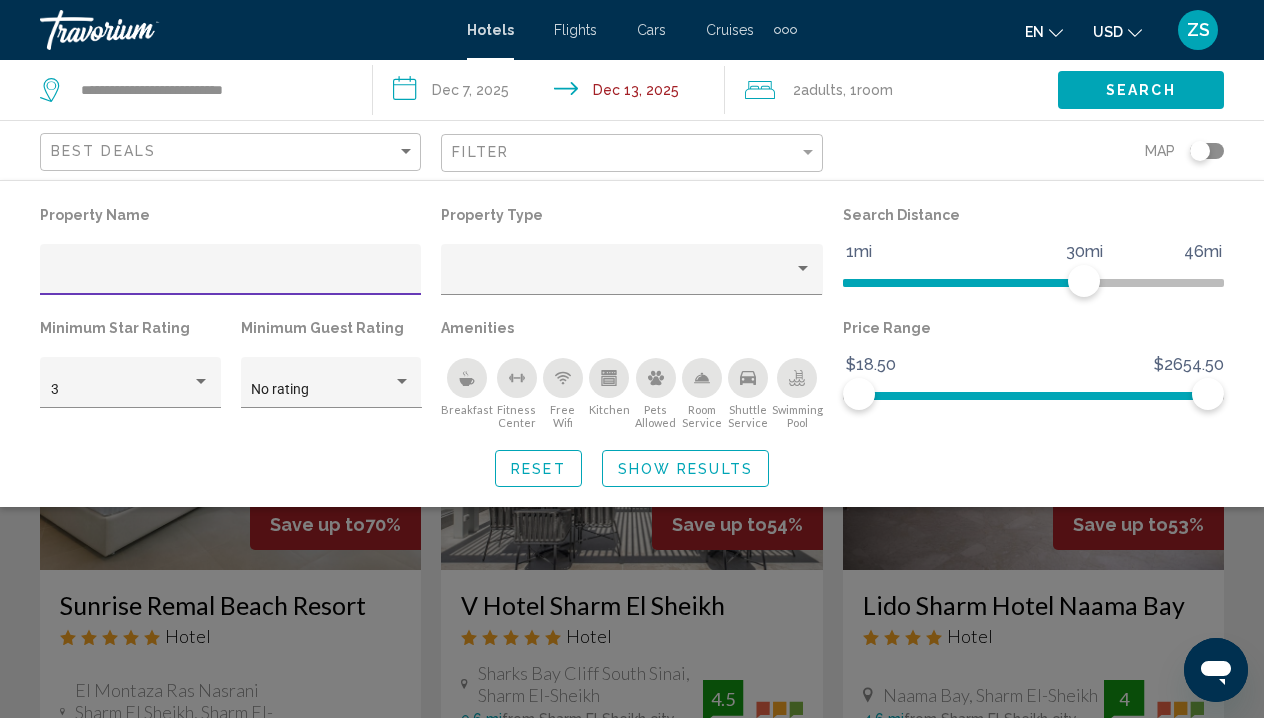 type 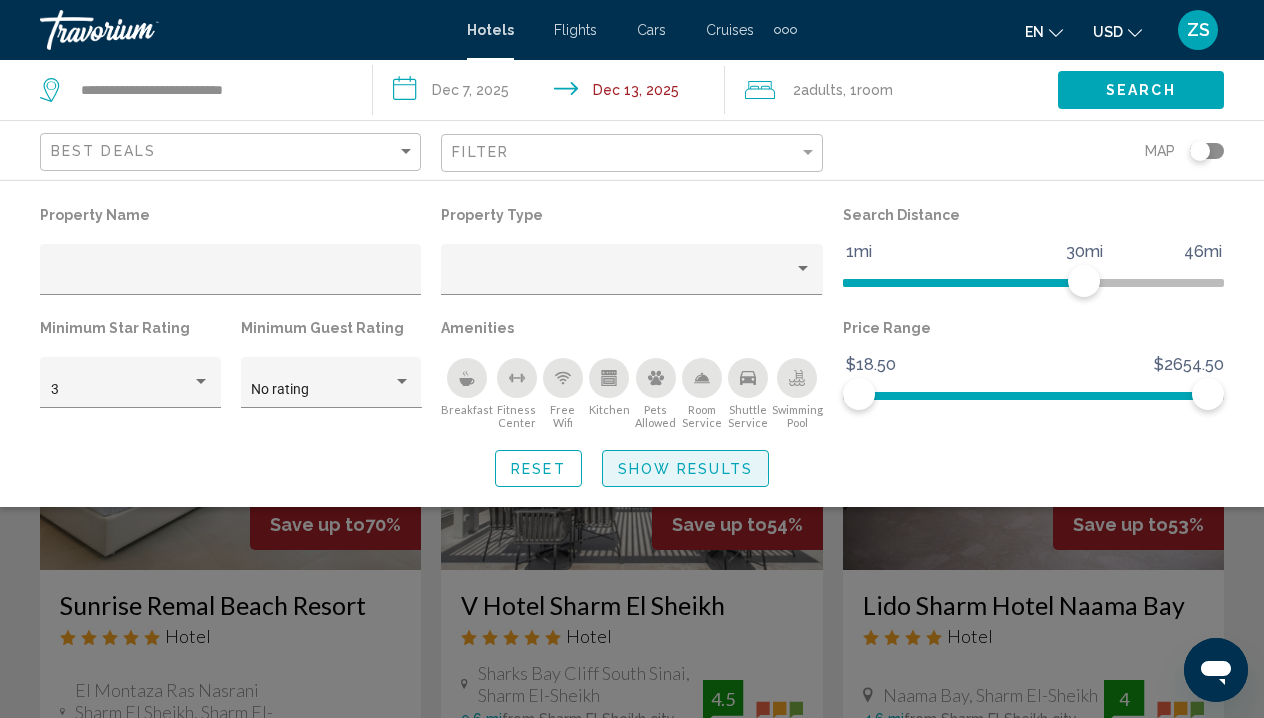 click on "Show Results" 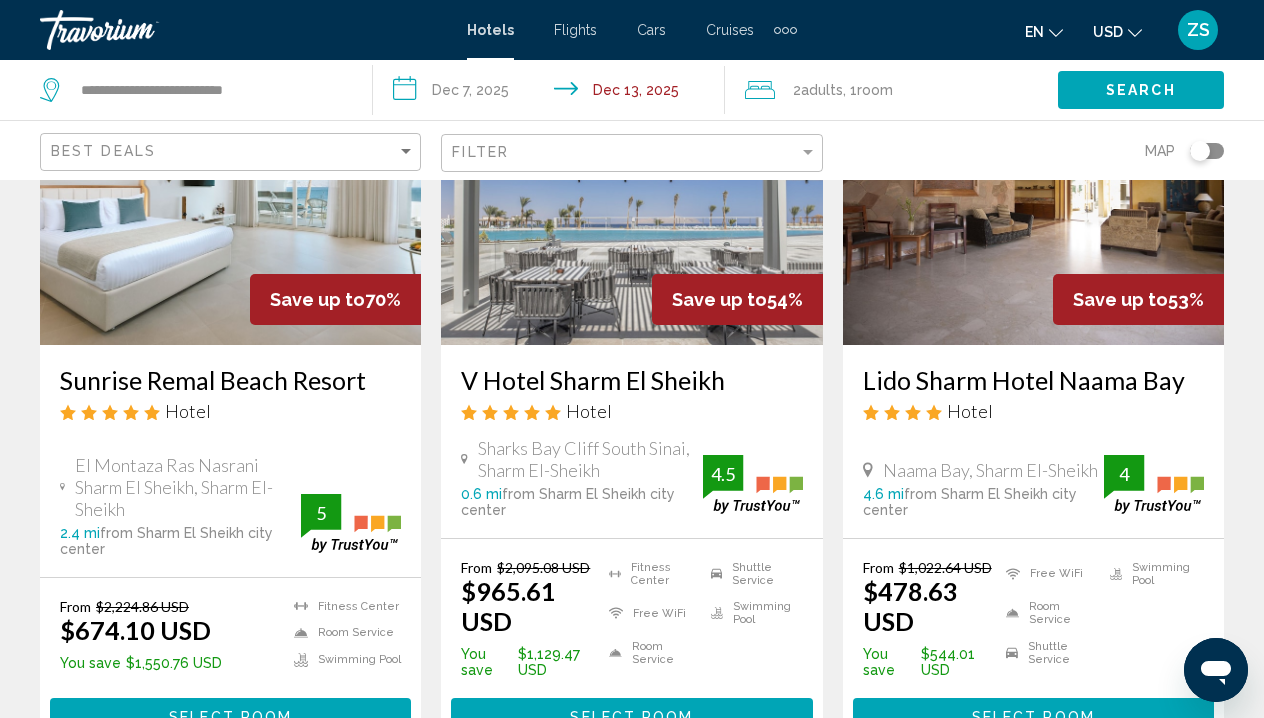 scroll, scrollTop: 274, scrollLeft: 0, axis: vertical 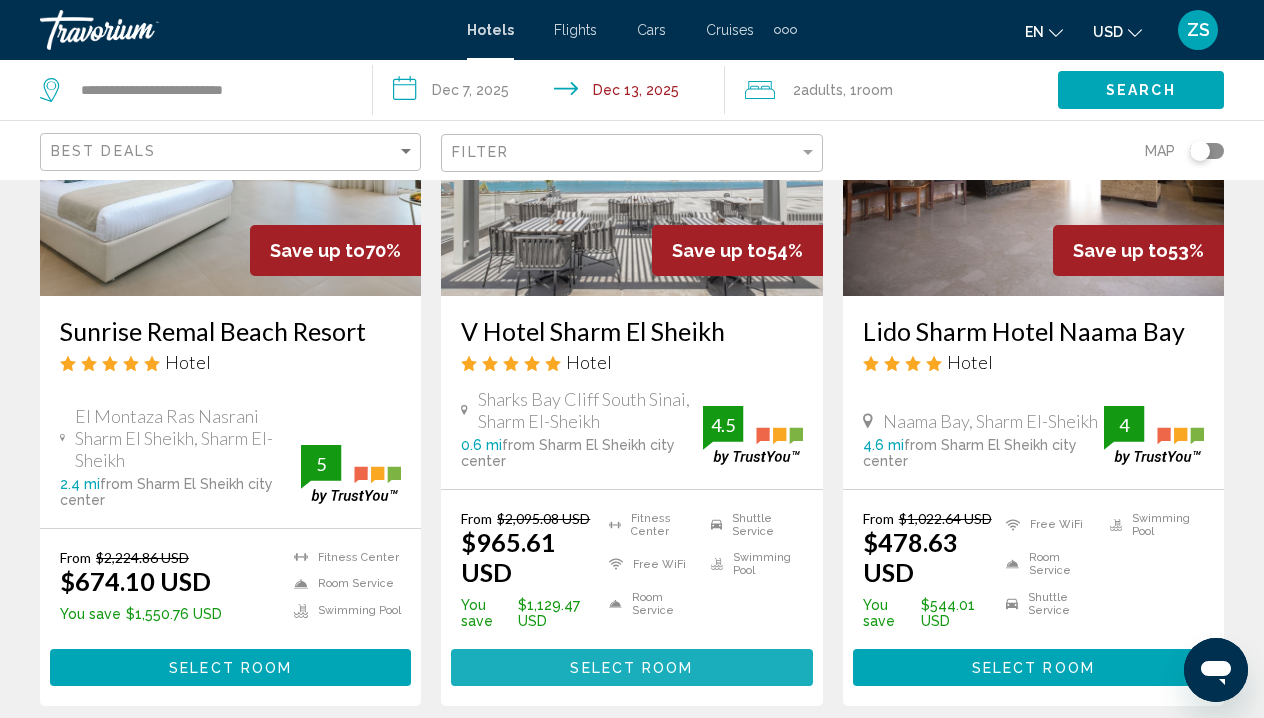 click on "Select Room" at bounding box center [631, 668] 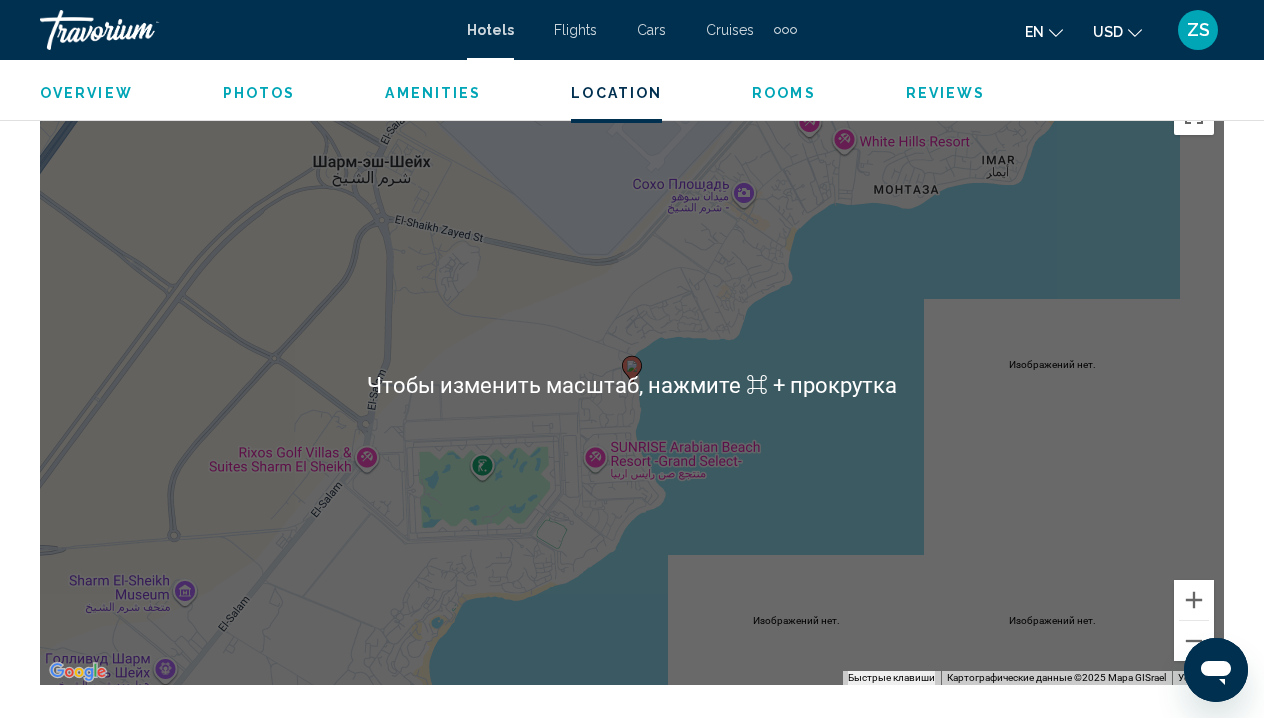 scroll, scrollTop: 2219, scrollLeft: 0, axis: vertical 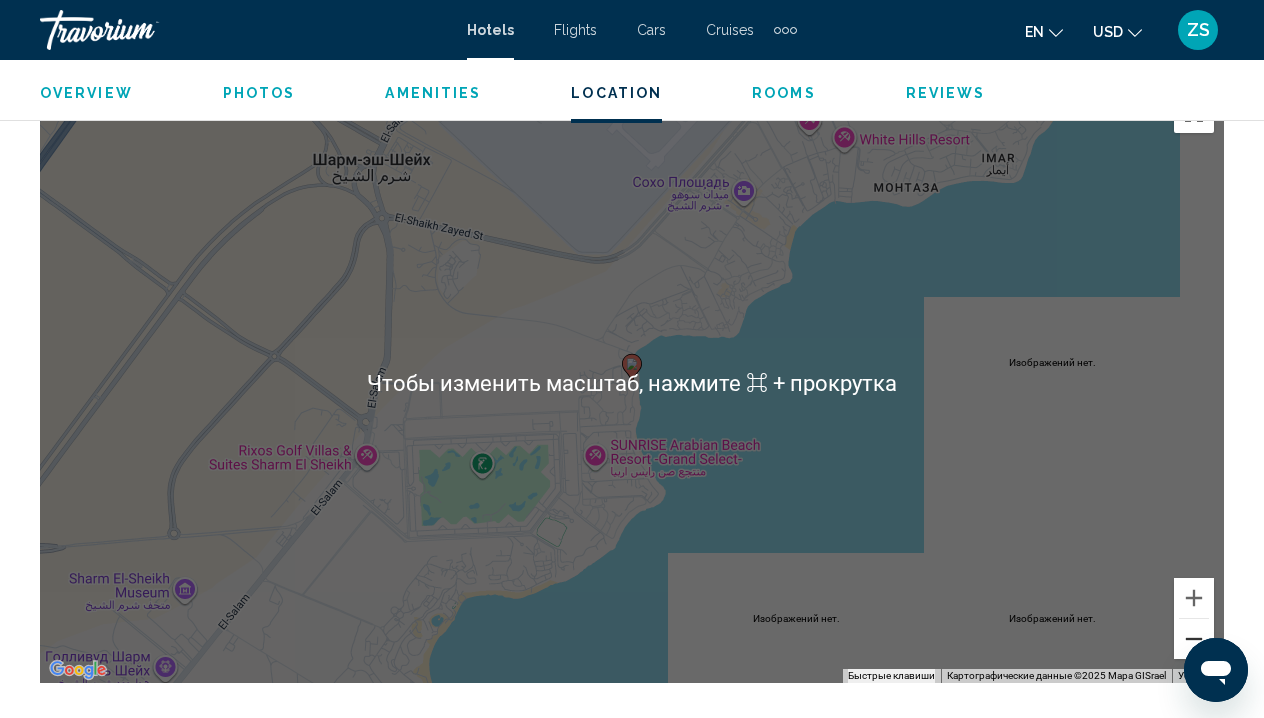 click at bounding box center (1194, 639) 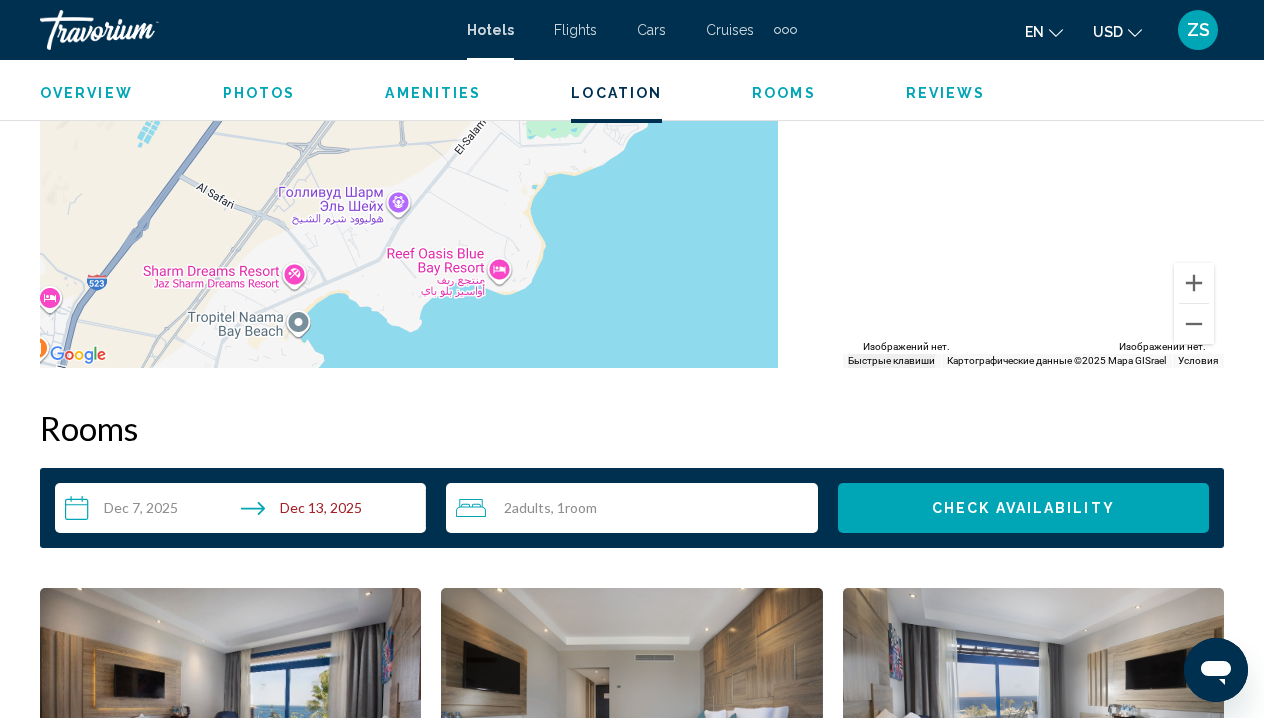 scroll, scrollTop: 2481, scrollLeft: 1, axis: both 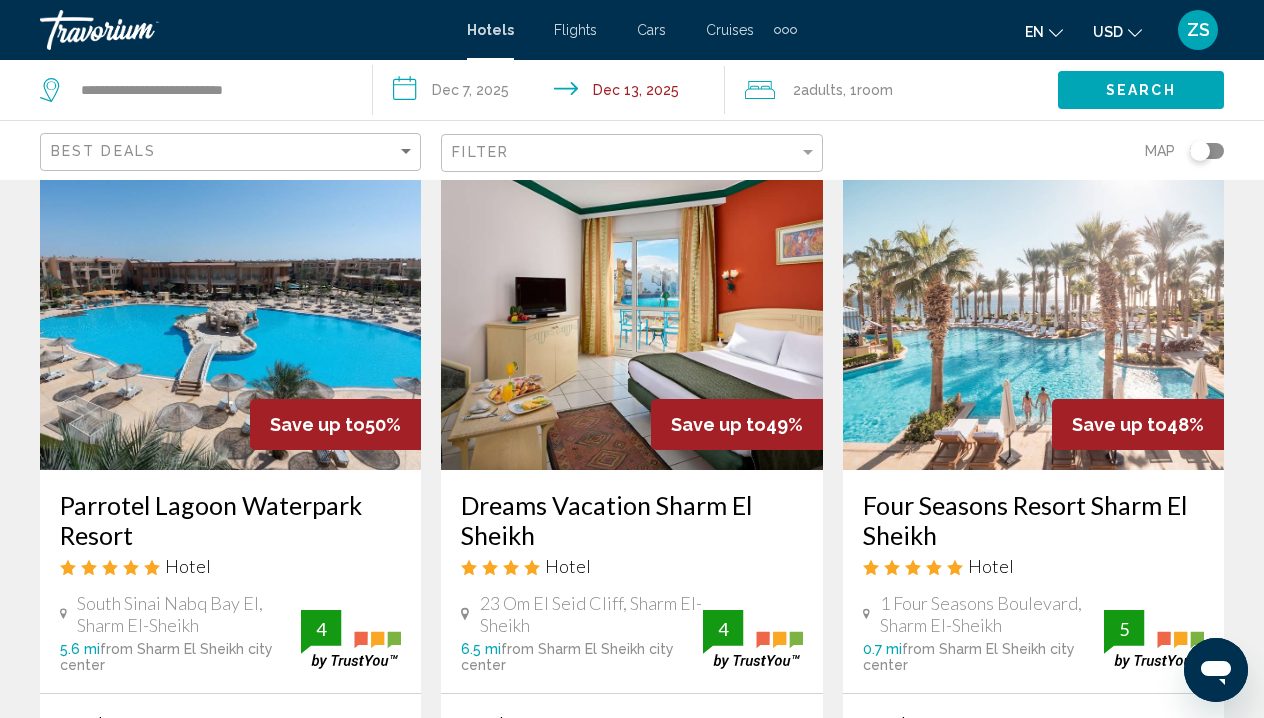 click on "**********" at bounding box center (553, 93) 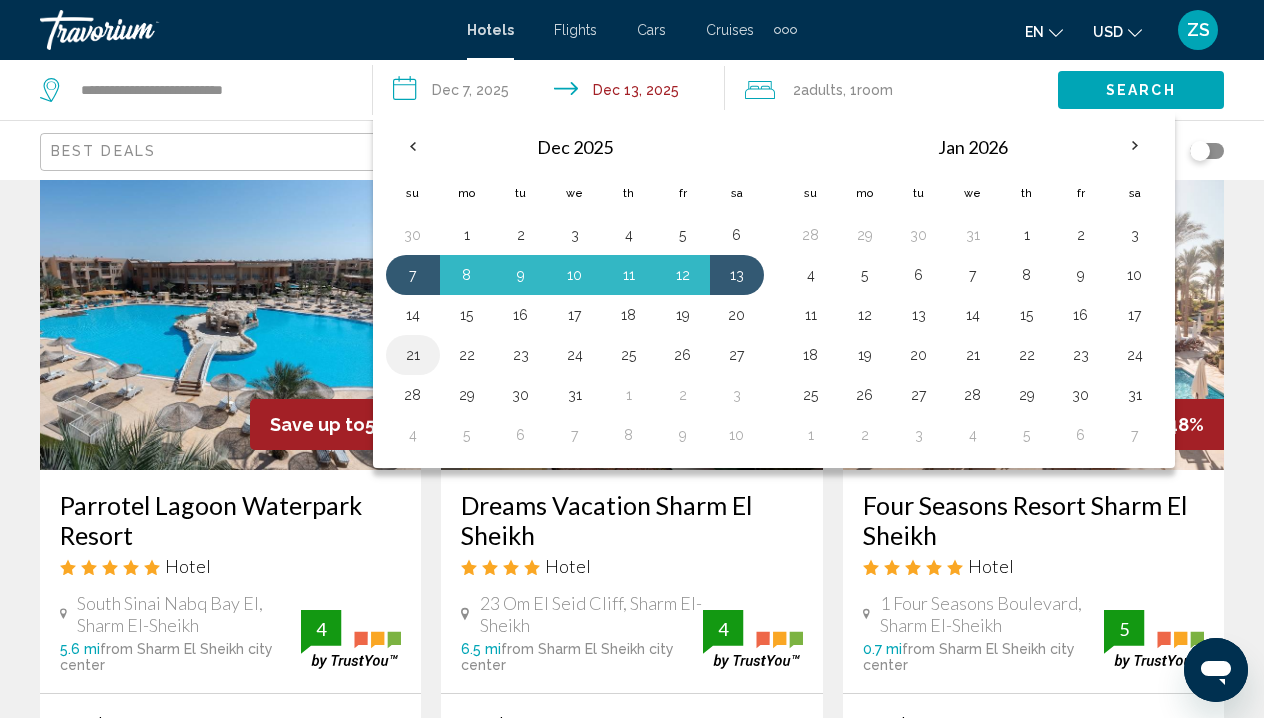 click on "21" at bounding box center (413, 355) 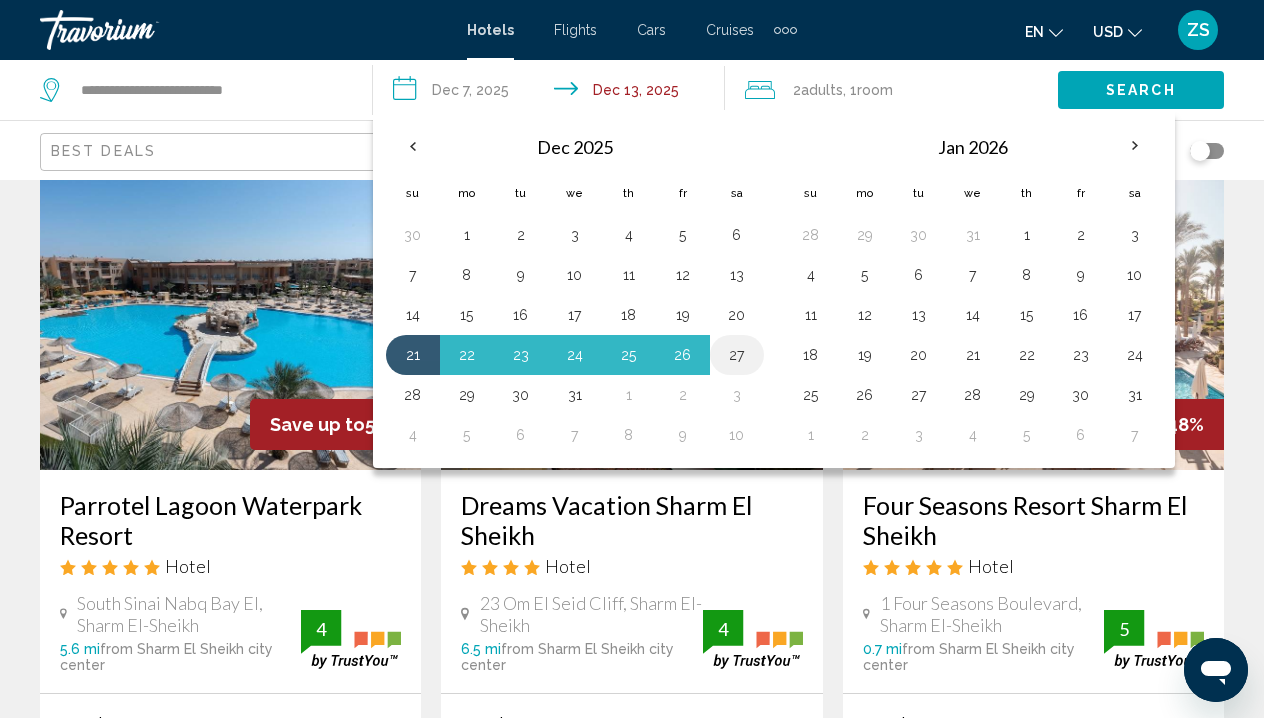click on "27" at bounding box center (737, 355) 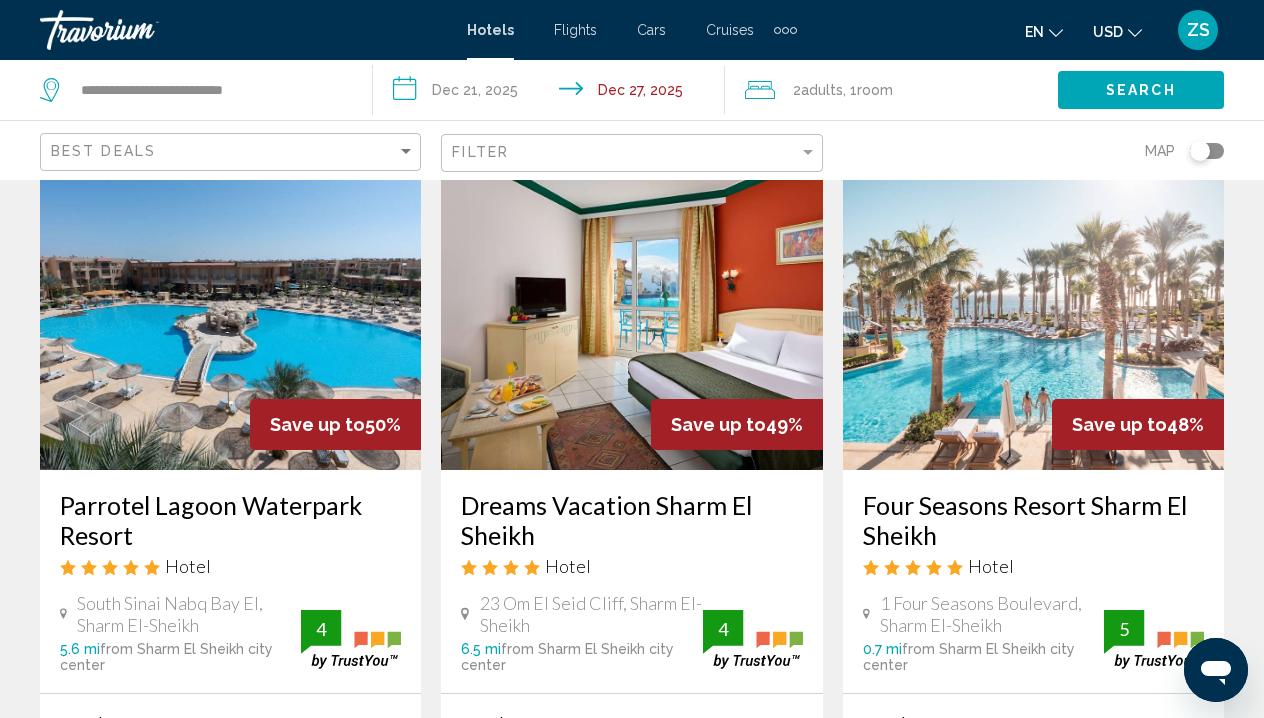 type on "**********" 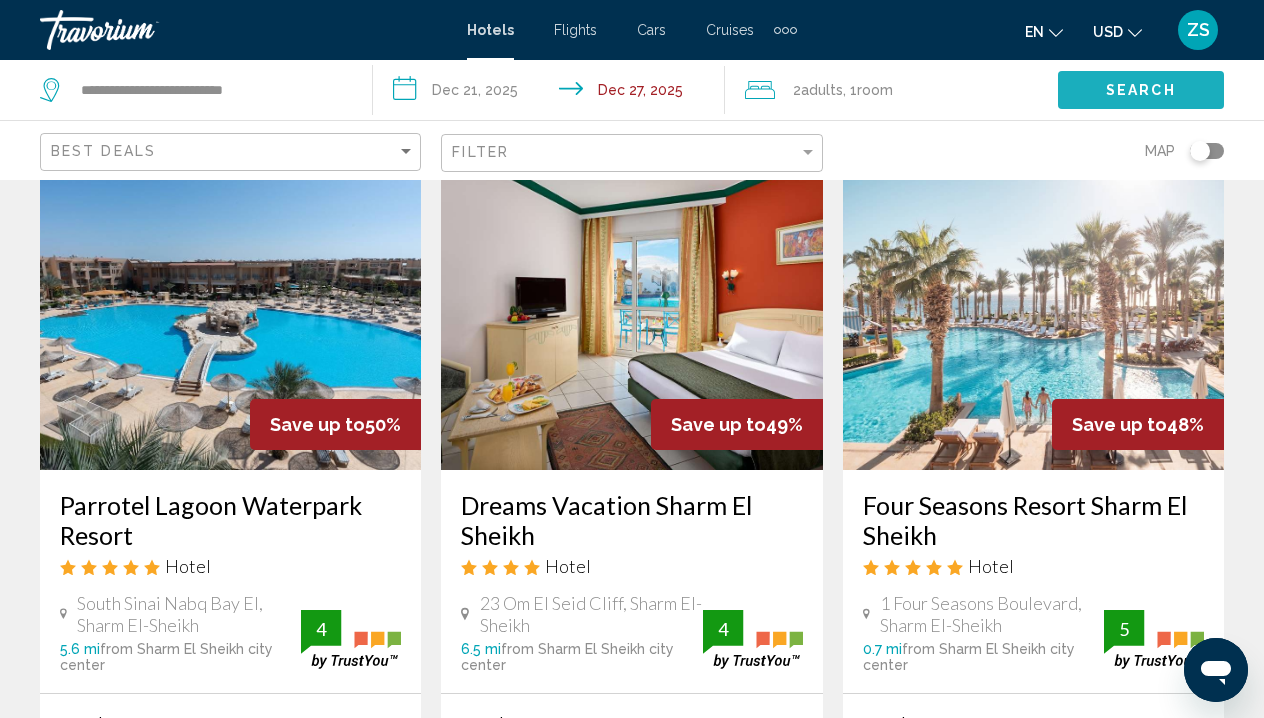 click on "Search" 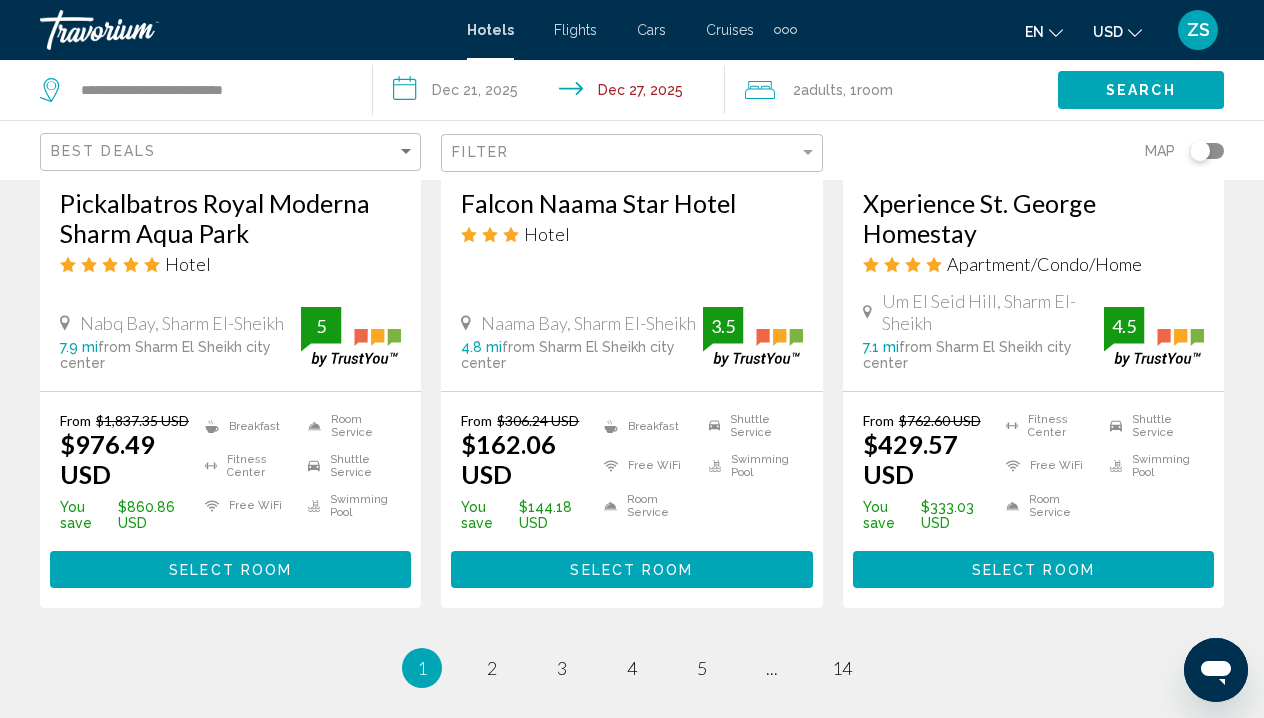 scroll, scrollTop: 2765, scrollLeft: 0, axis: vertical 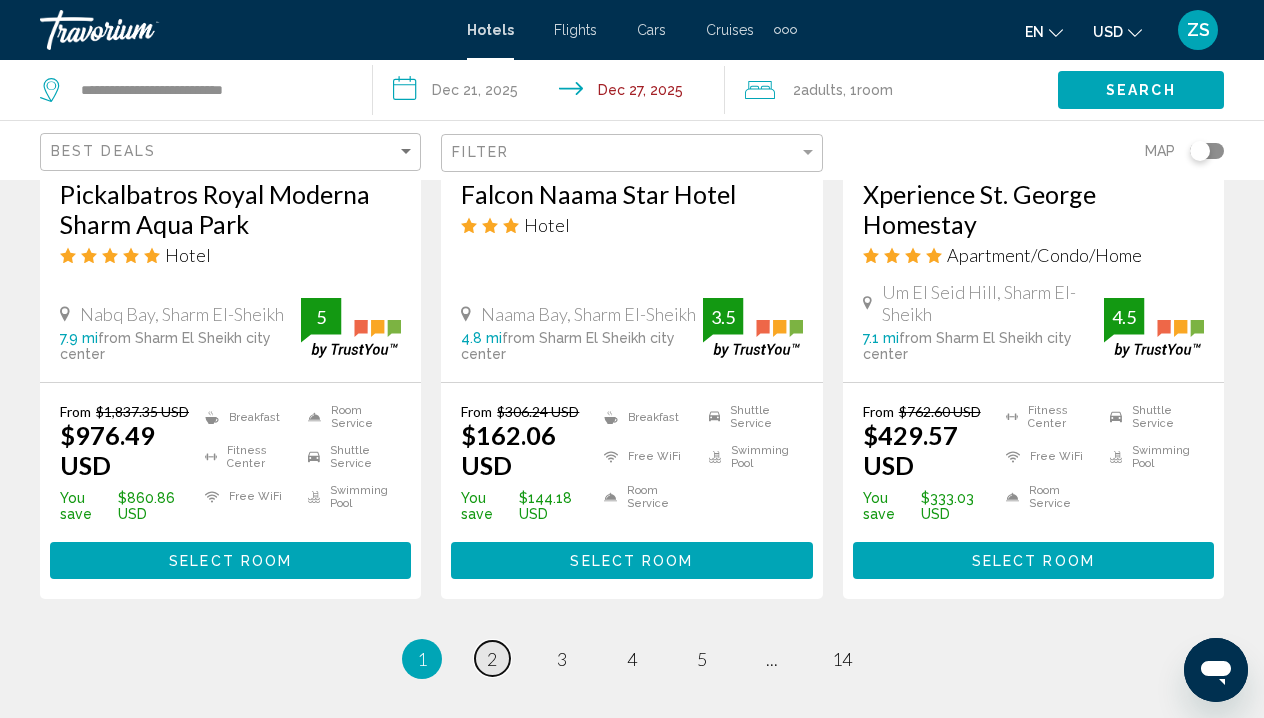 click on "2" at bounding box center (492, 659) 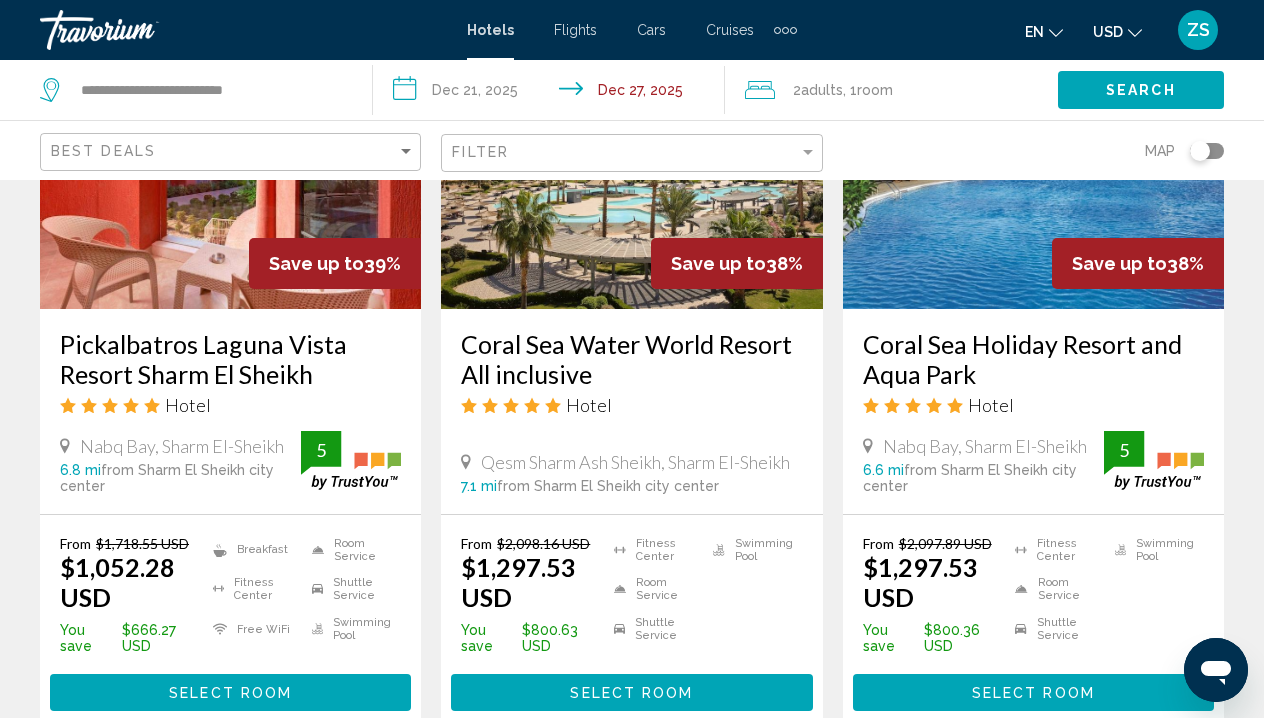 scroll, scrollTop: 2634, scrollLeft: 0, axis: vertical 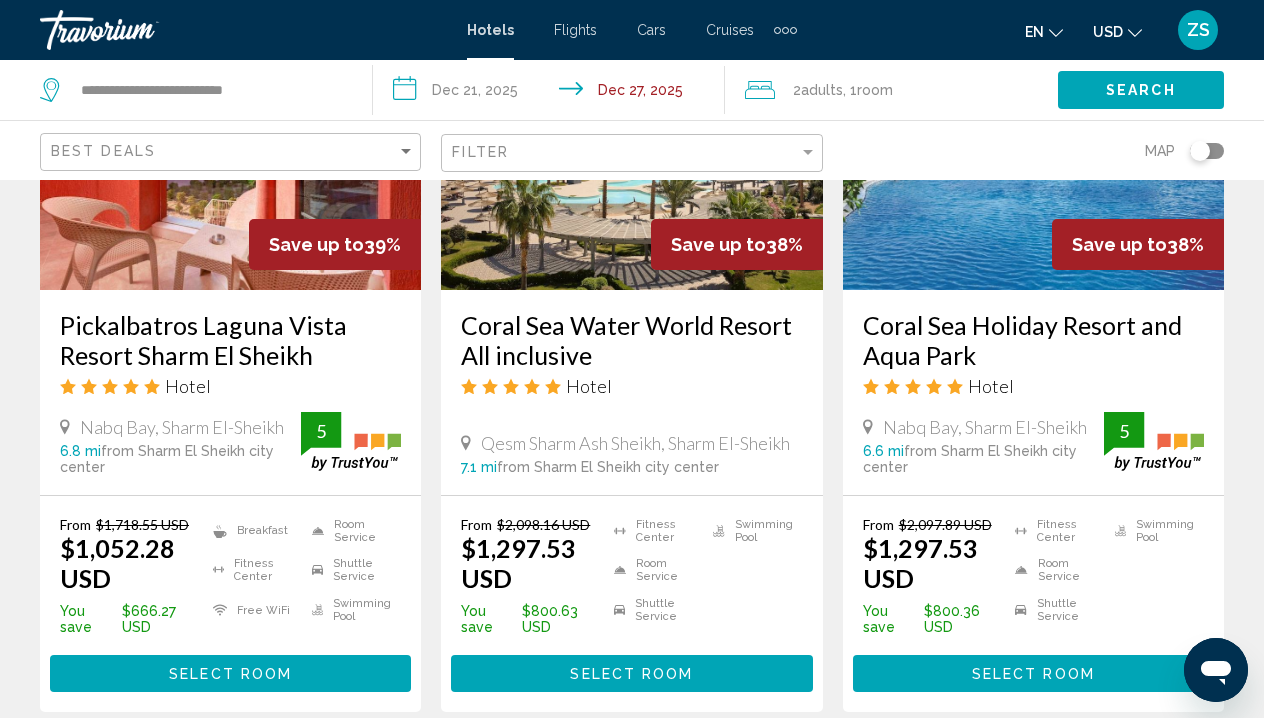 click on "Select Room" at bounding box center [1033, 674] 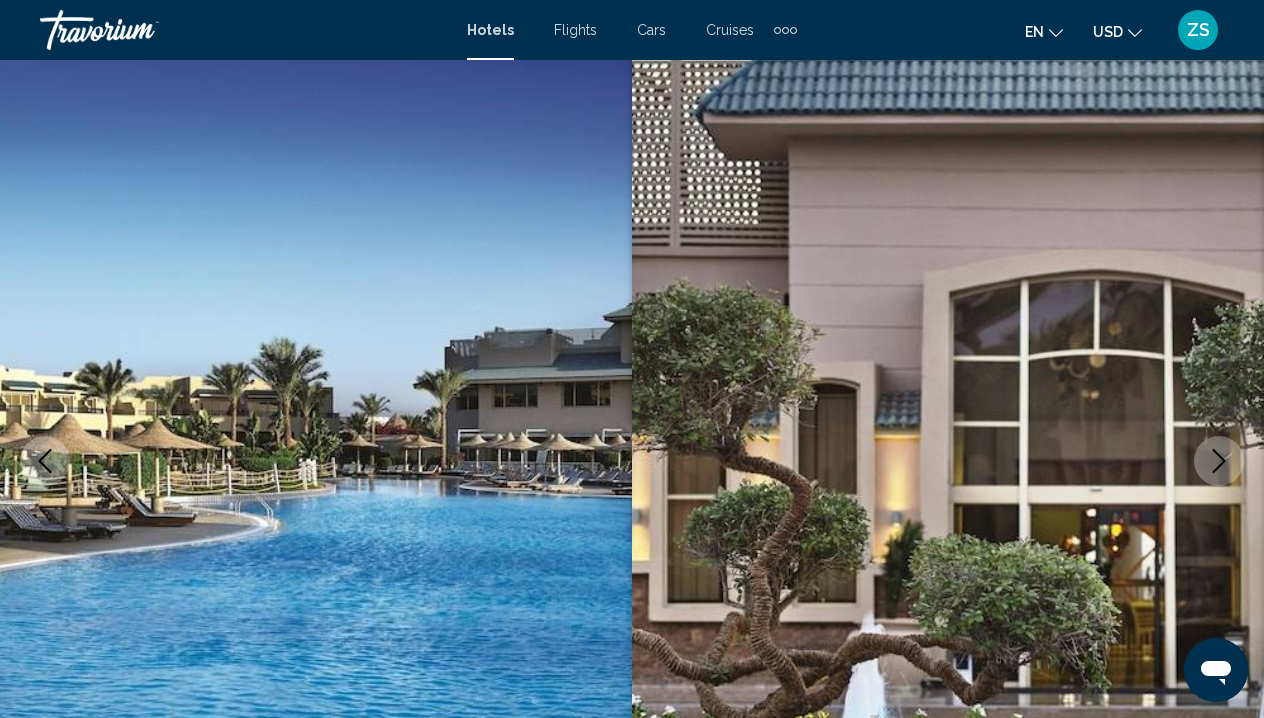 scroll, scrollTop: 76, scrollLeft: 0, axis: vertical 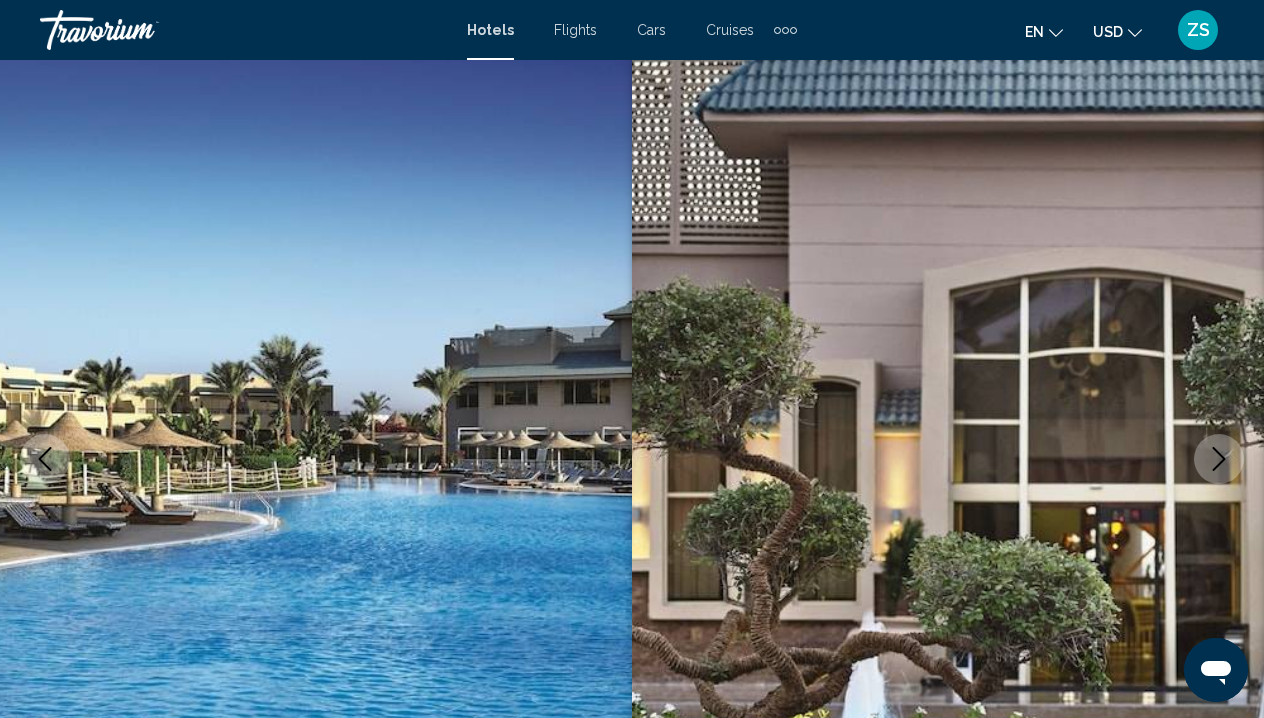click 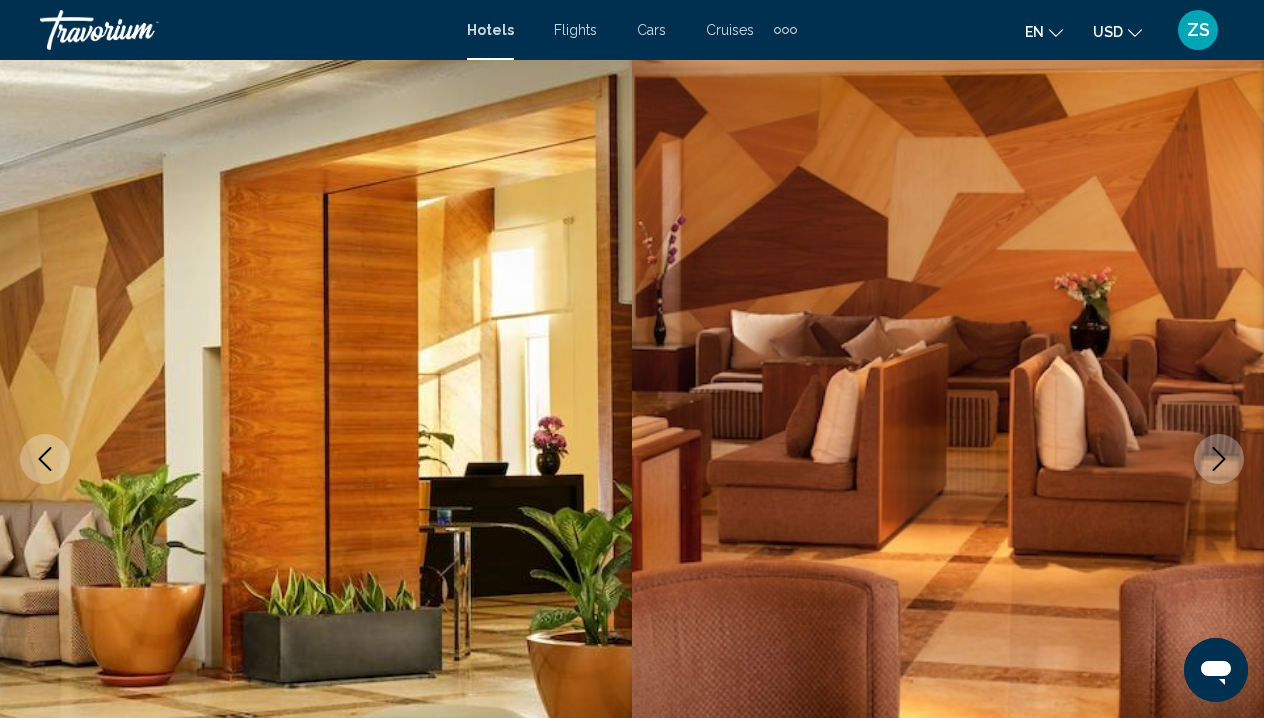 click 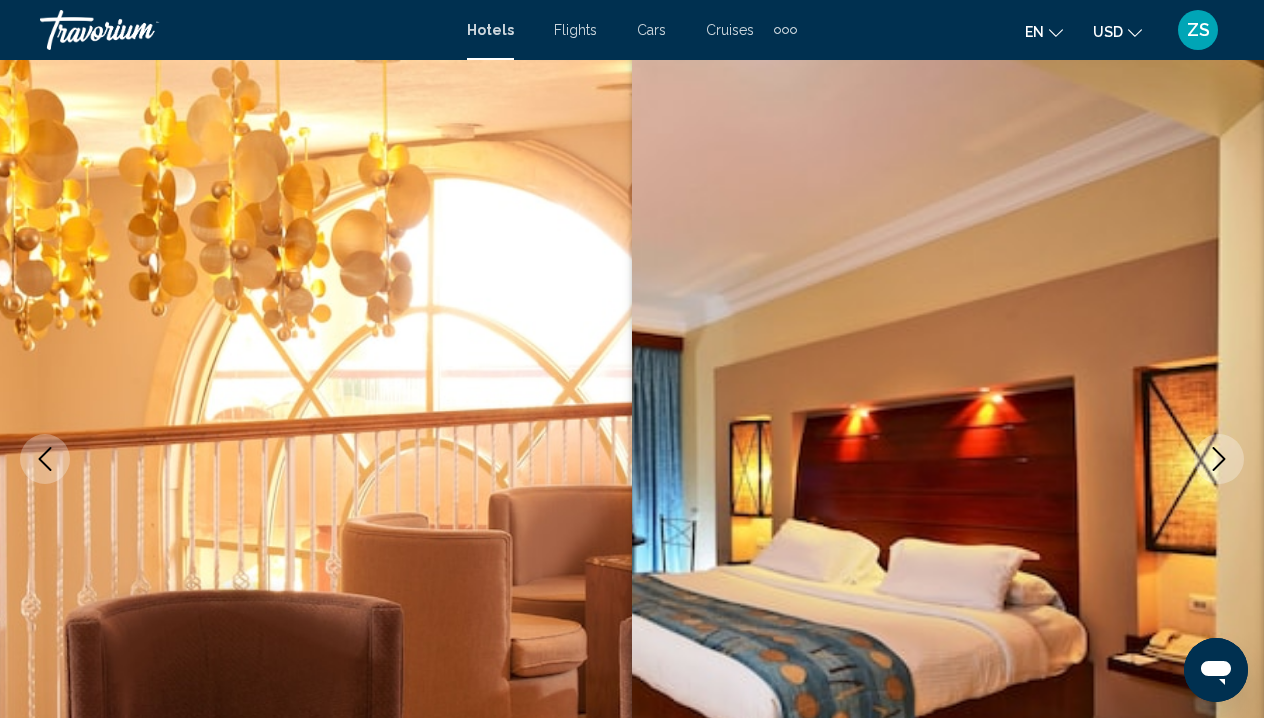 click 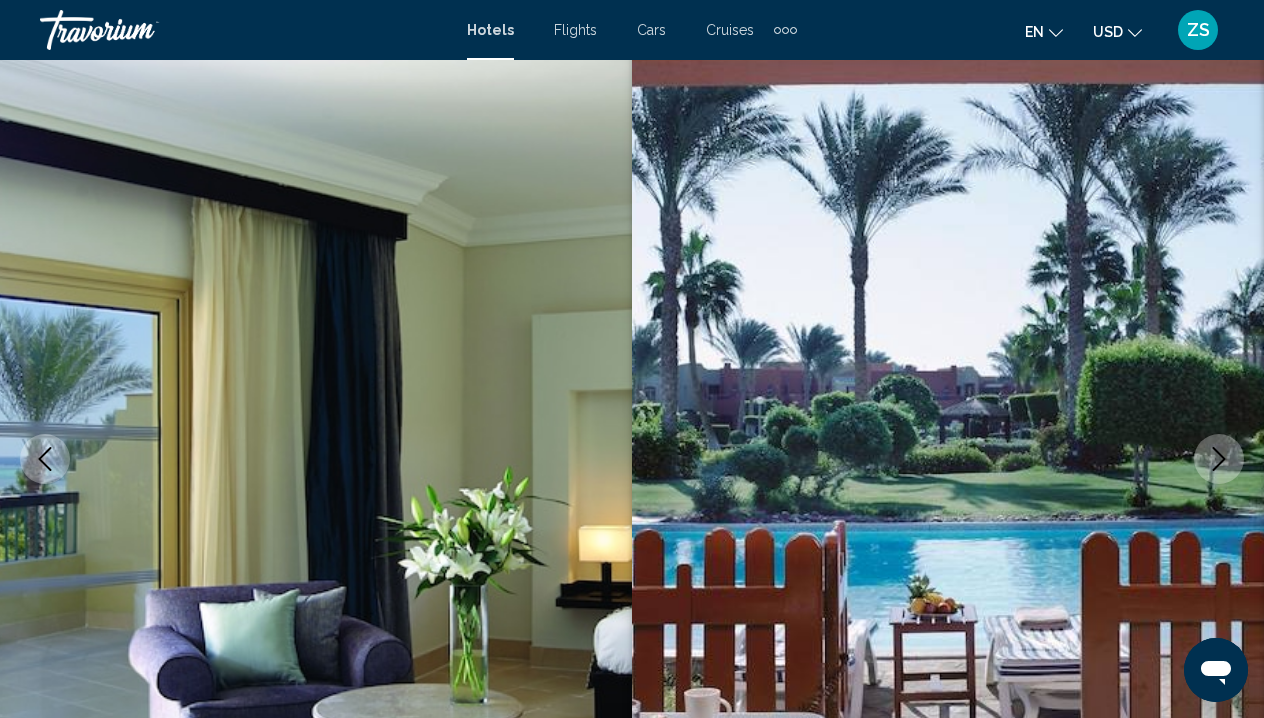 click 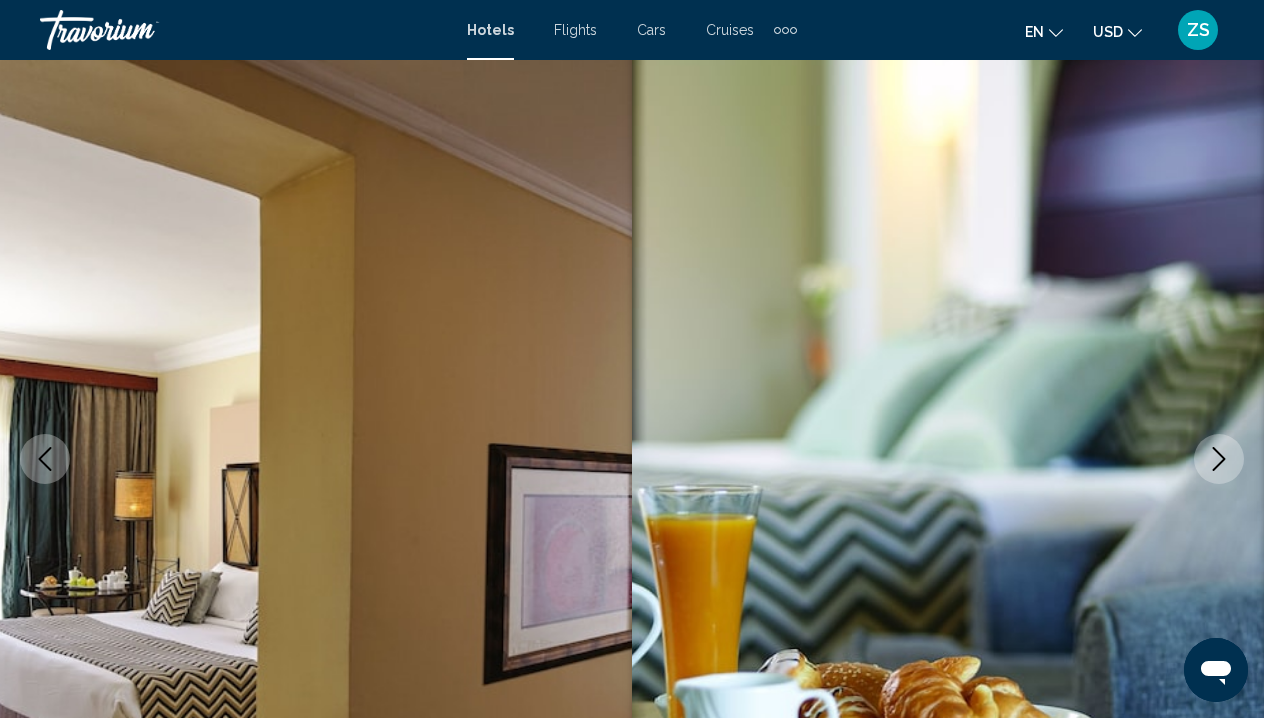 click 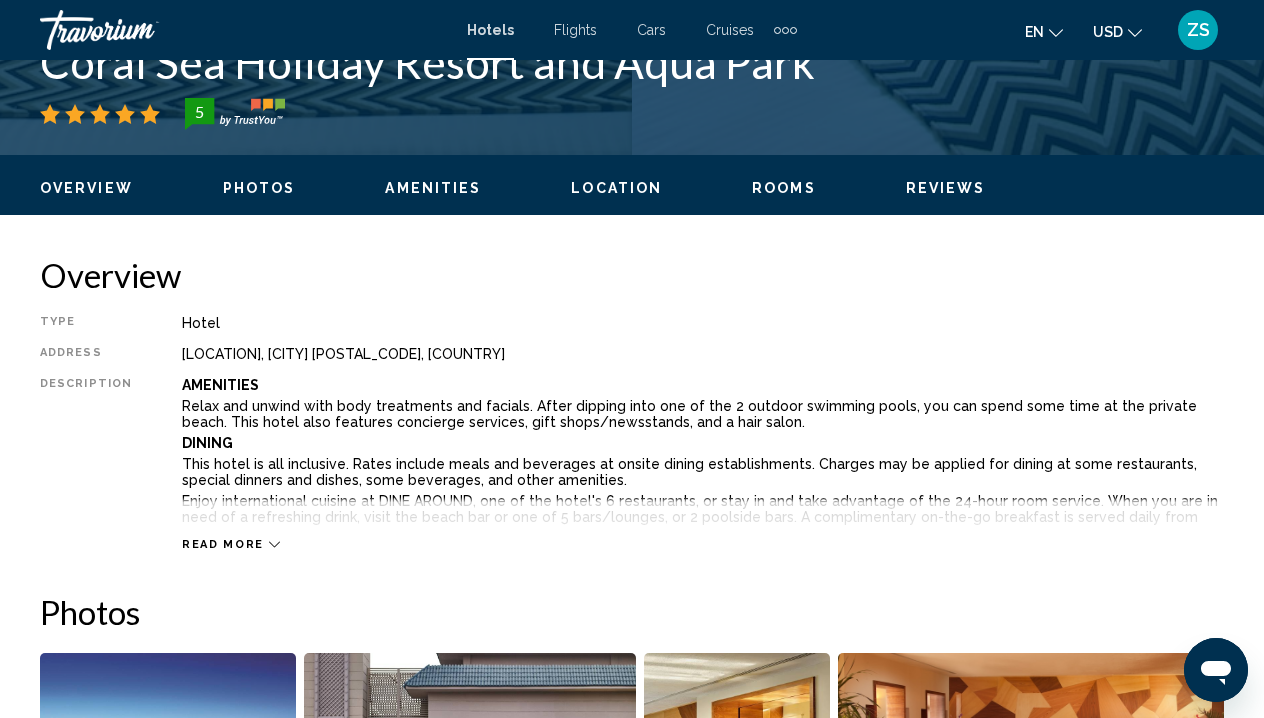 scroll, scrollTop: 852, scrollLeft: 0, axis: vertical 